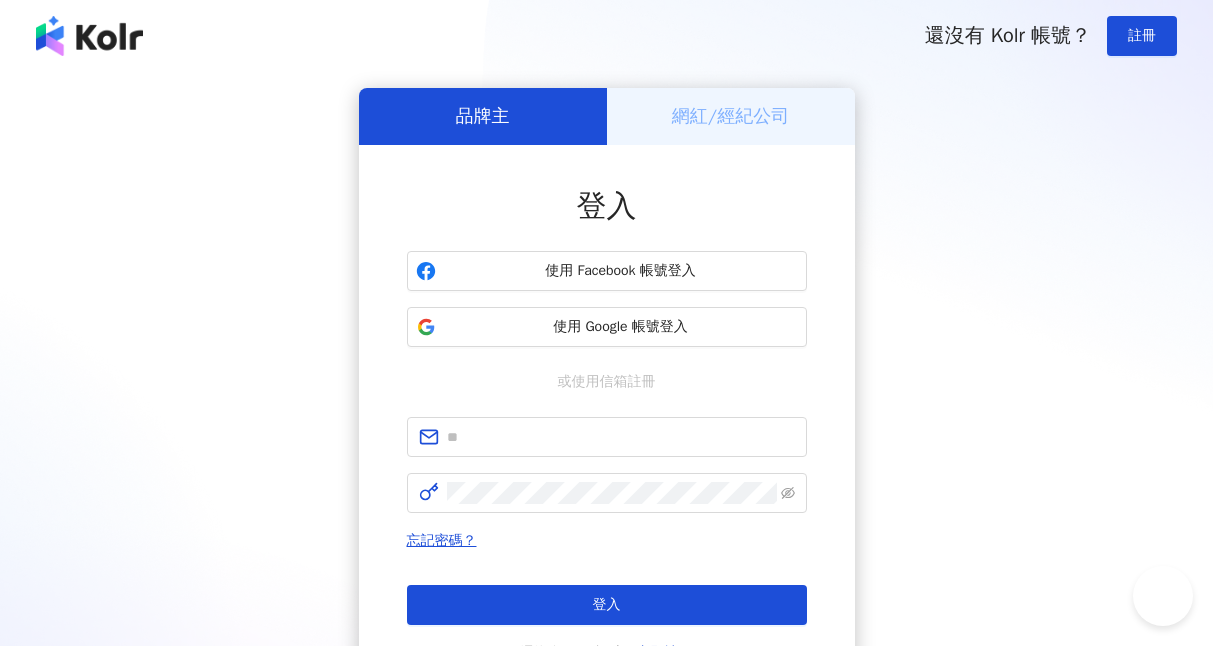 scroll, scrollTop: 0, scrollLeft: 0, axis: both 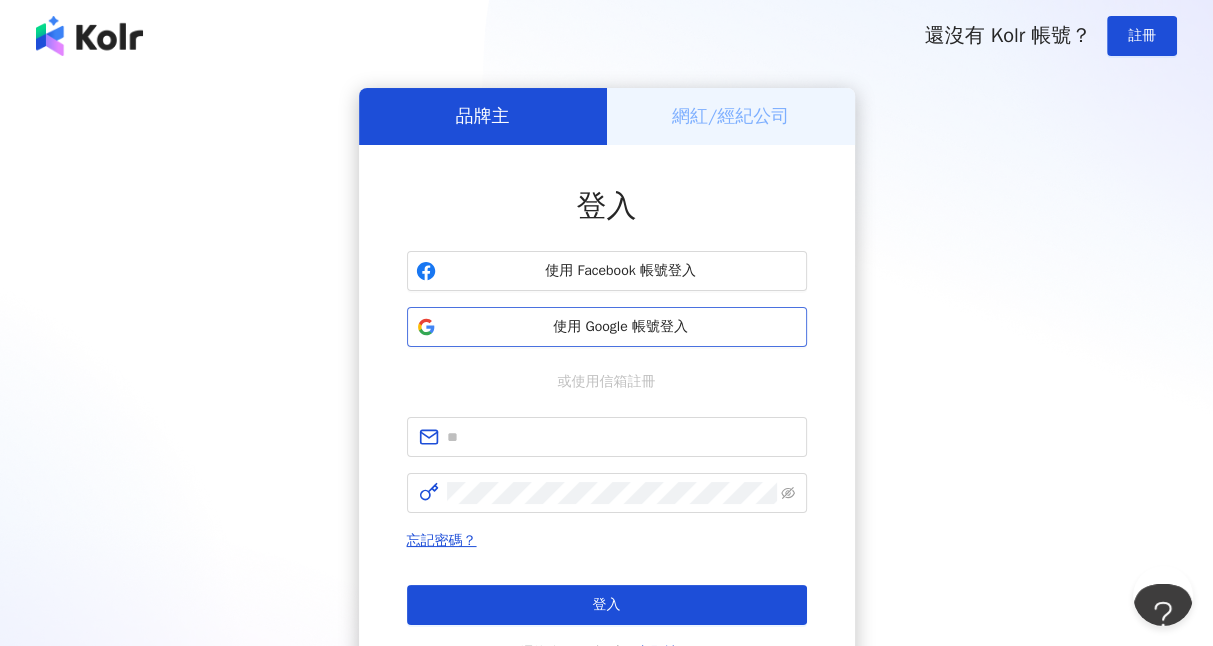 click on "使用 Google 帳號登入" at bounding box center [621, 327] 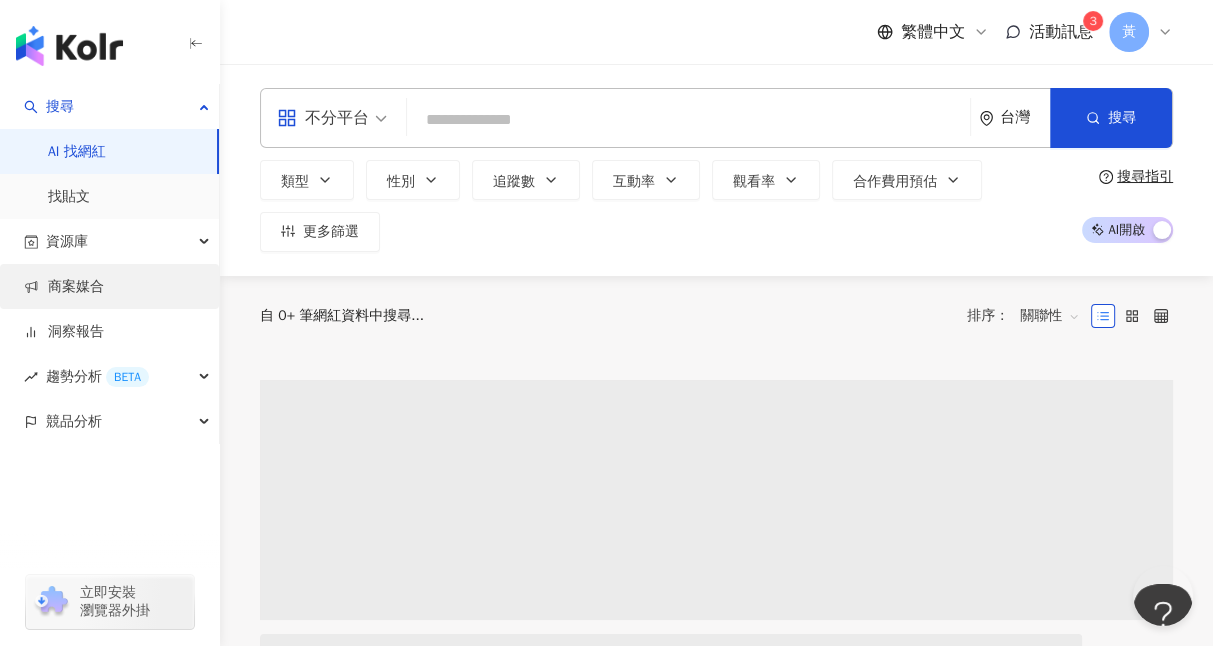 click on "商案媒合" at bounding box center [64, 287] 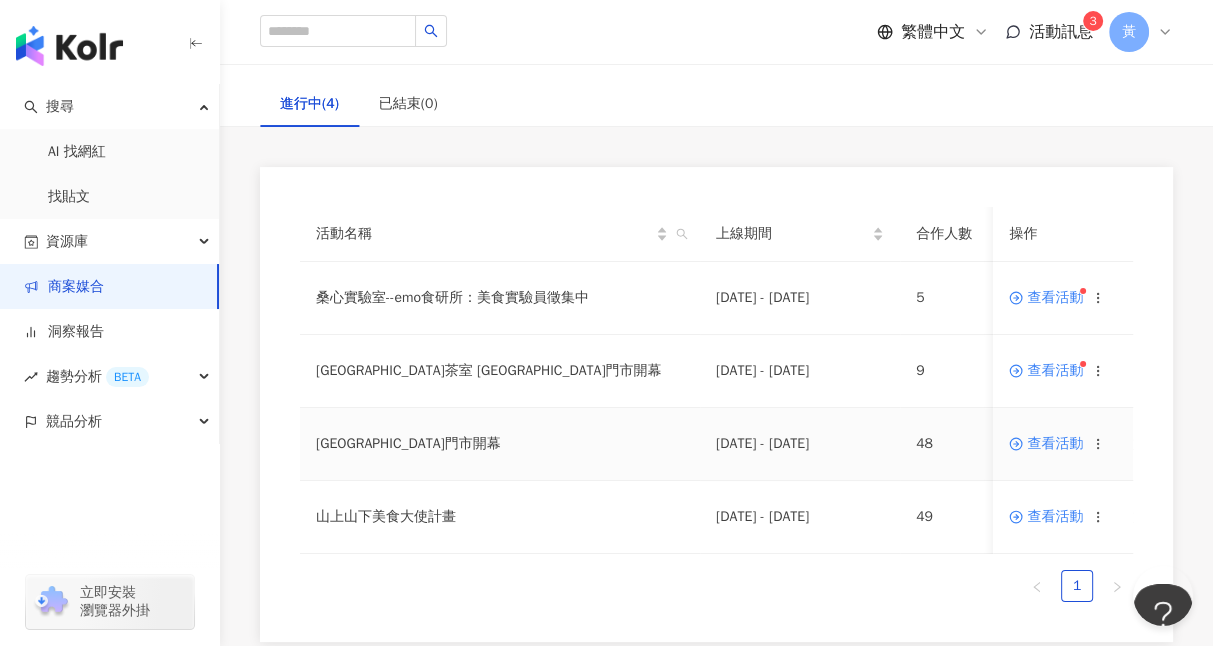 scroll, scrollTop: 108, scrollLeft: 0, axis: vertical 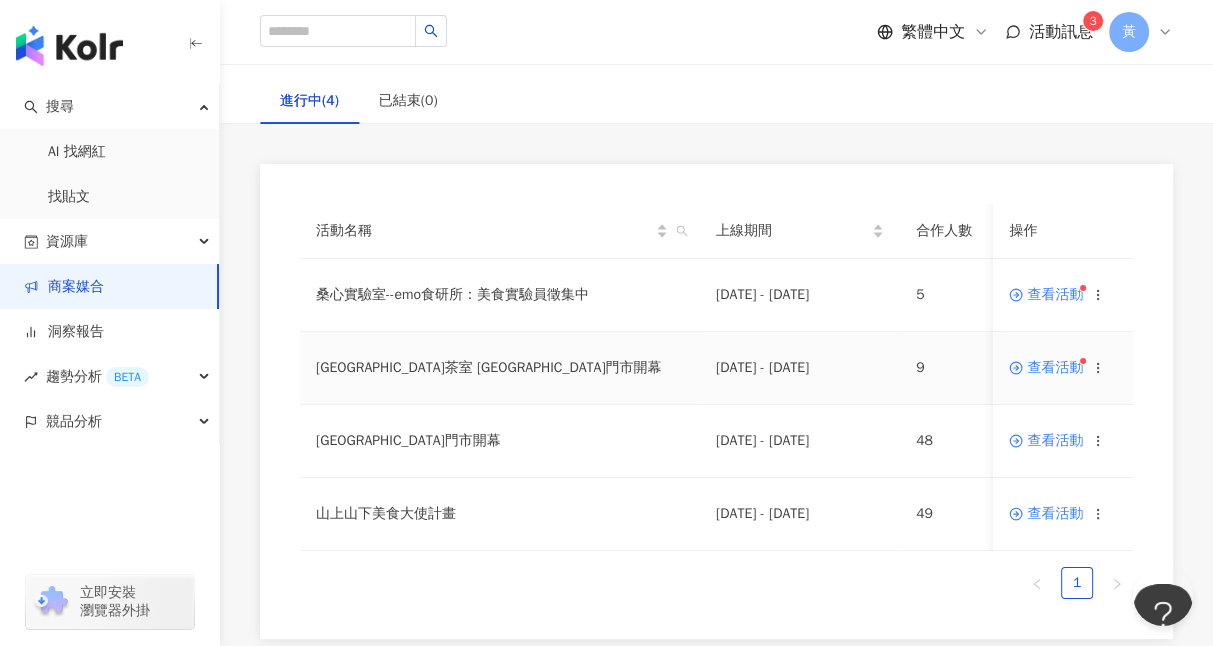 click on "查看活動" at bounding box center [1046, 368] 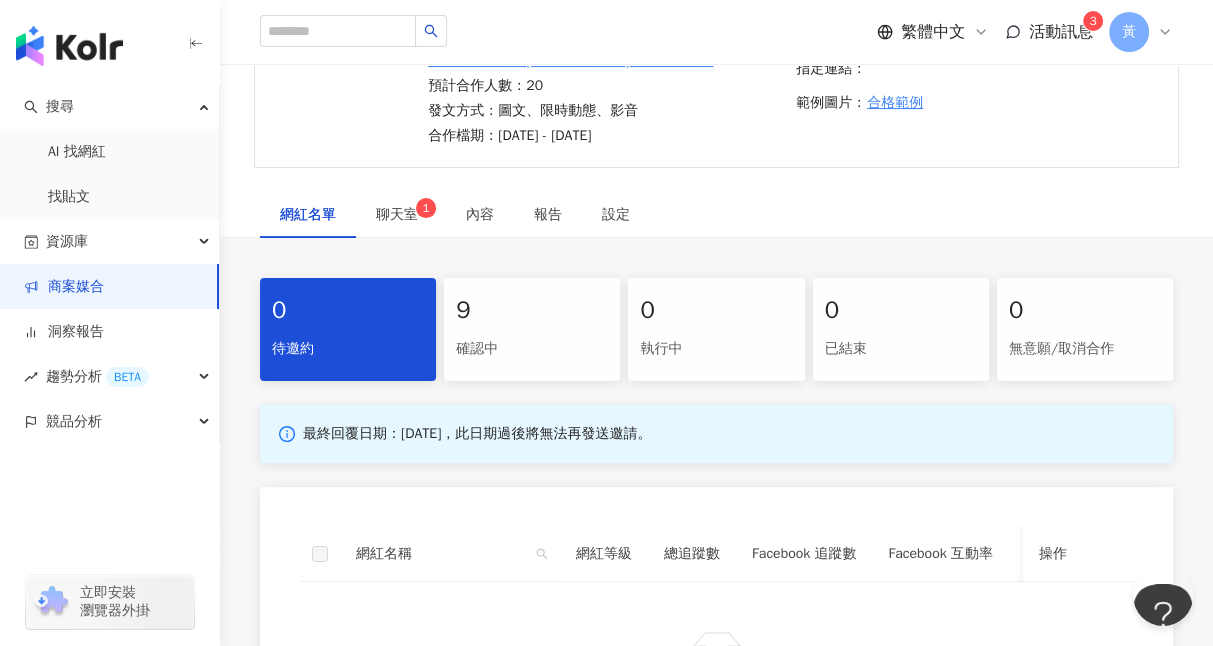 scroll, scrollTop: 300, scrollLeft: 0, axis: vertical 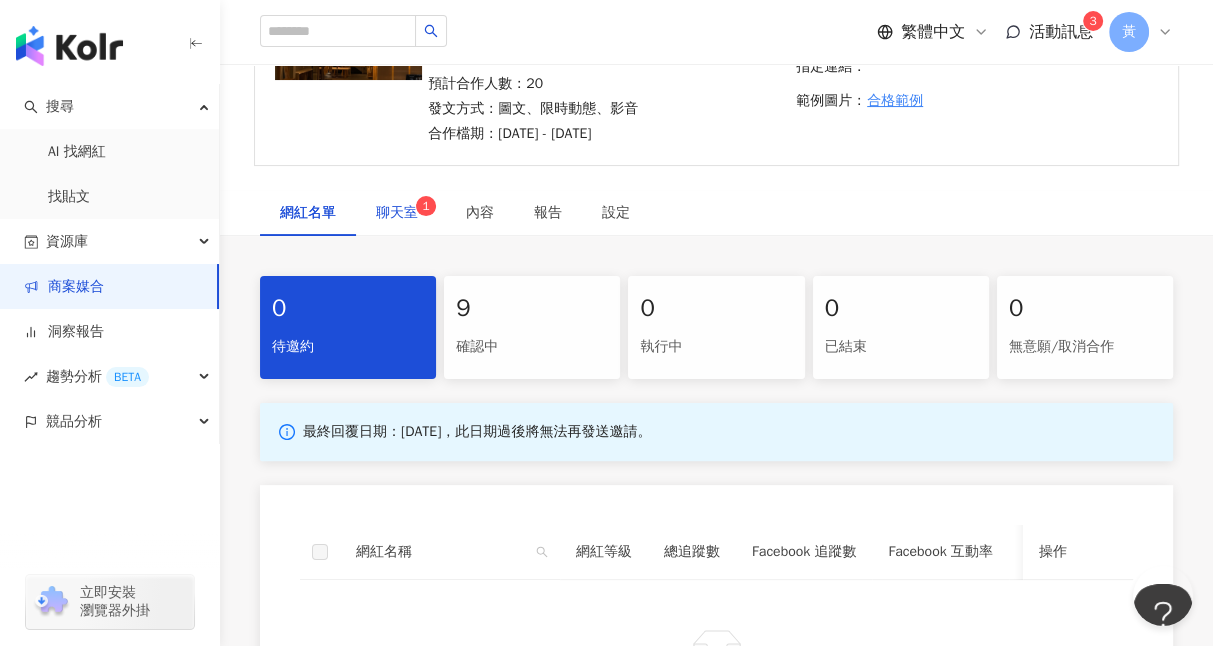 click on "聊天室 1" at bounding box center [401, 213] 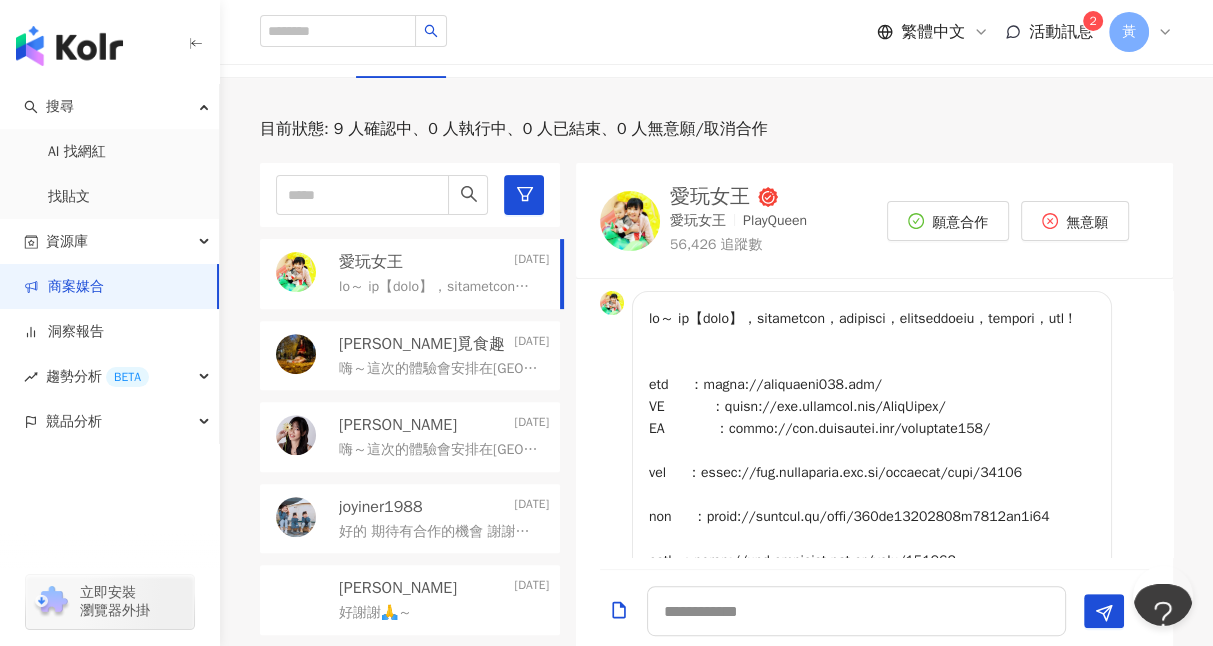 scroll, scrollTop: 467, scrollLeft: 0, axis: vertical 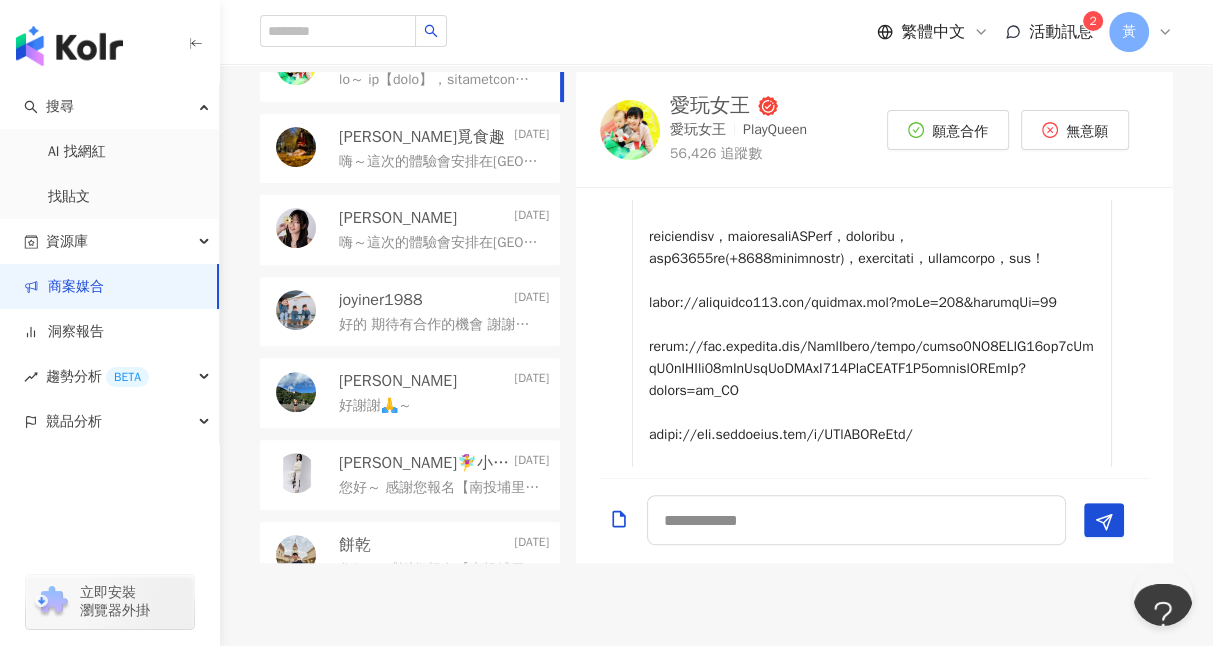 click on "您好～
感謝您報名【南投埔里全新旗艦雙店面｜山上山下 × 桑心茶室】的品牌體驗！✨
這次邀請您來到我們全新開幕的雙店面空間，兩間門市為互通設計，風格一致，
以水泥原色牆 × 木質元素 × 投射自然光，整體氛圍非常好拍📸
🌿 主打品項：
香料咖哩餐點、創意茶飲、義式手作 Gelato 冰淇淋 🍛🧋
📌 體驗資訊簡要：
・合作費用：$1,000元
・餐點依現場狀況彈性調整，將依實際人數安排品項
・內容呈現可根據您的創作風格調整，若有拍攝需求或想法都歡迎提前告知！
我們非常期待與您一起完成這次風格 × 風味的合作創作🌞
有任何需要都可以直接私訊我們，謝謝您！🧡" at bounding box center (440, 488) 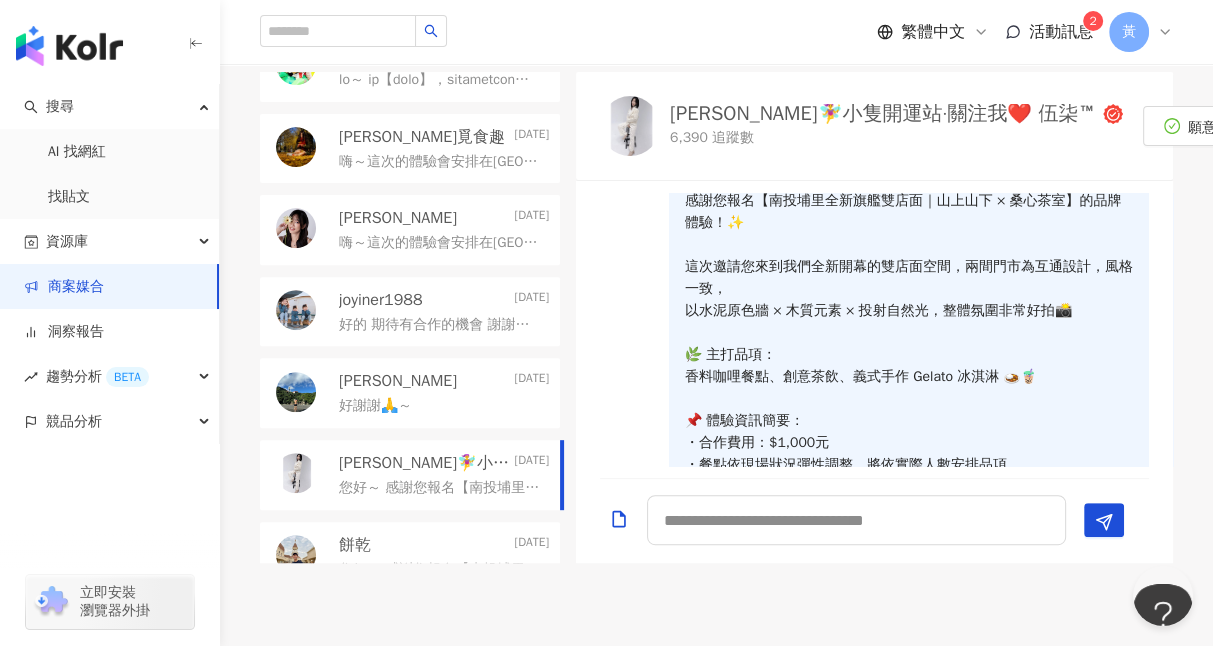 scroll, scrollTop: 0, scrollLeft: 0, axis: both 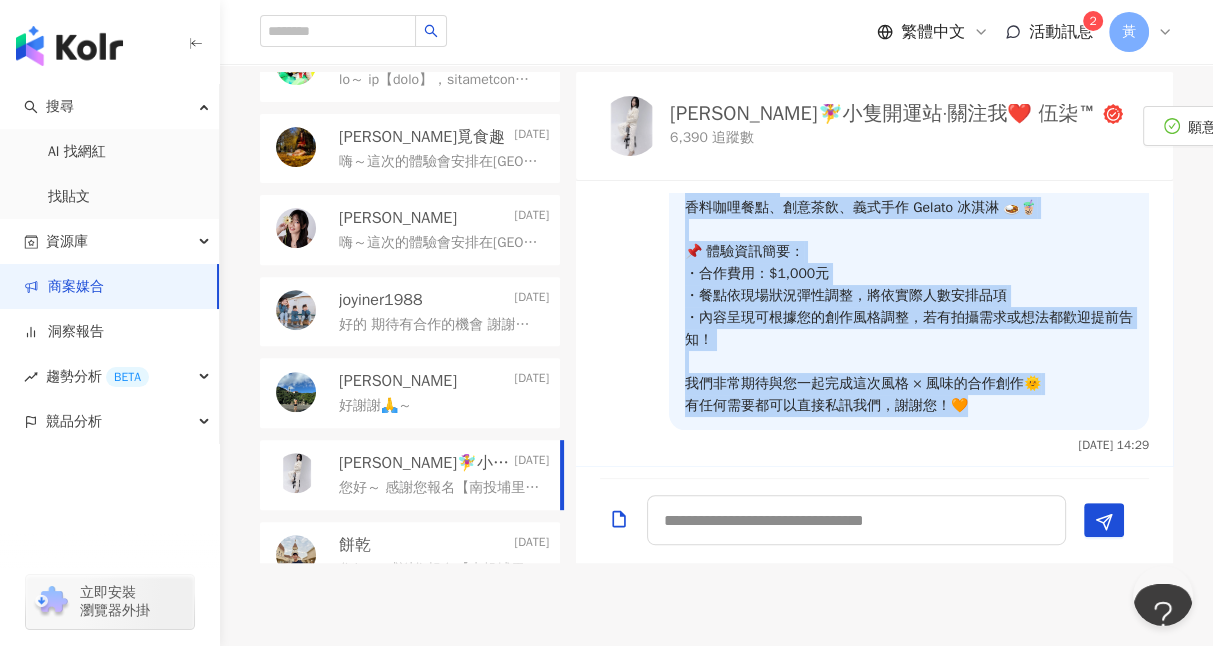 drag, startPoint x: 666, startPoint y: 217, endPoint x: 993, endPoint y: 409, distance: 379.20047 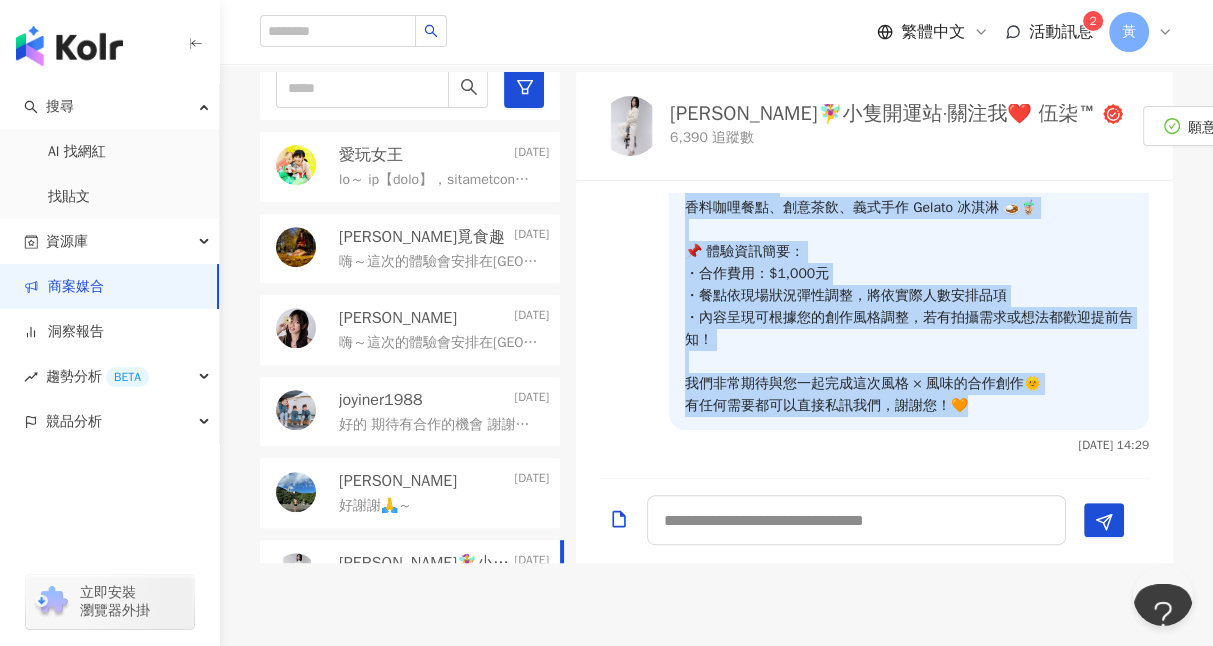 scroll, scrollTop: 0, scrollLeft: 0, axis: both 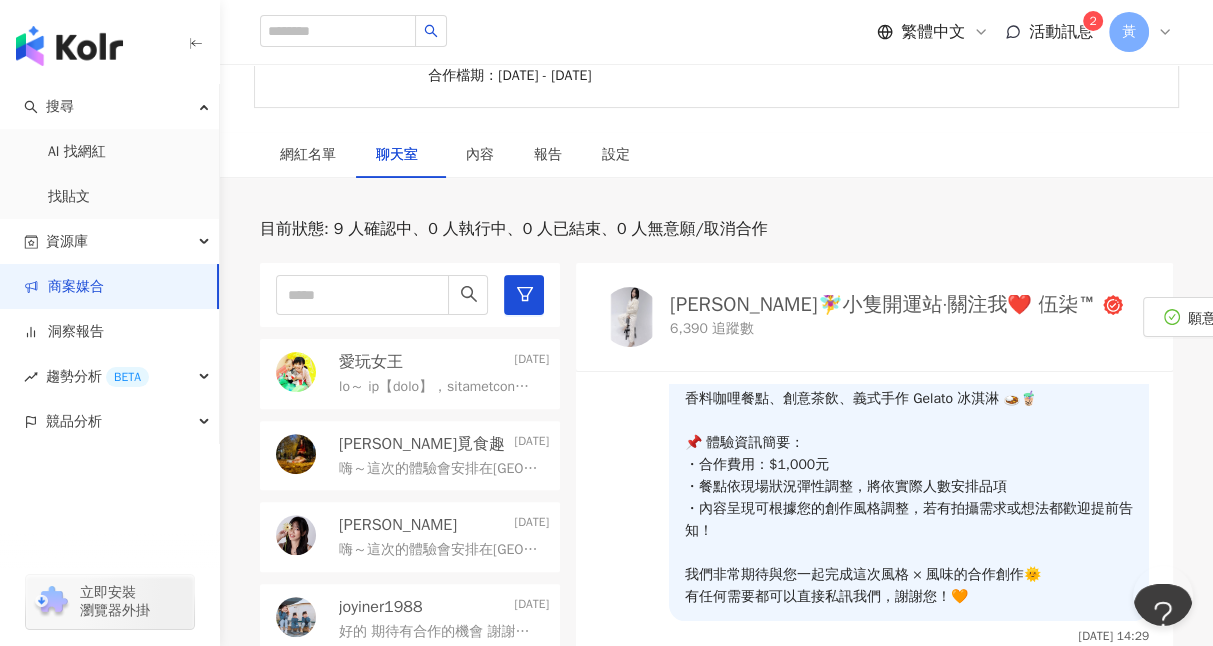 click on "愛玩女王" at bounding box center (371, 362) 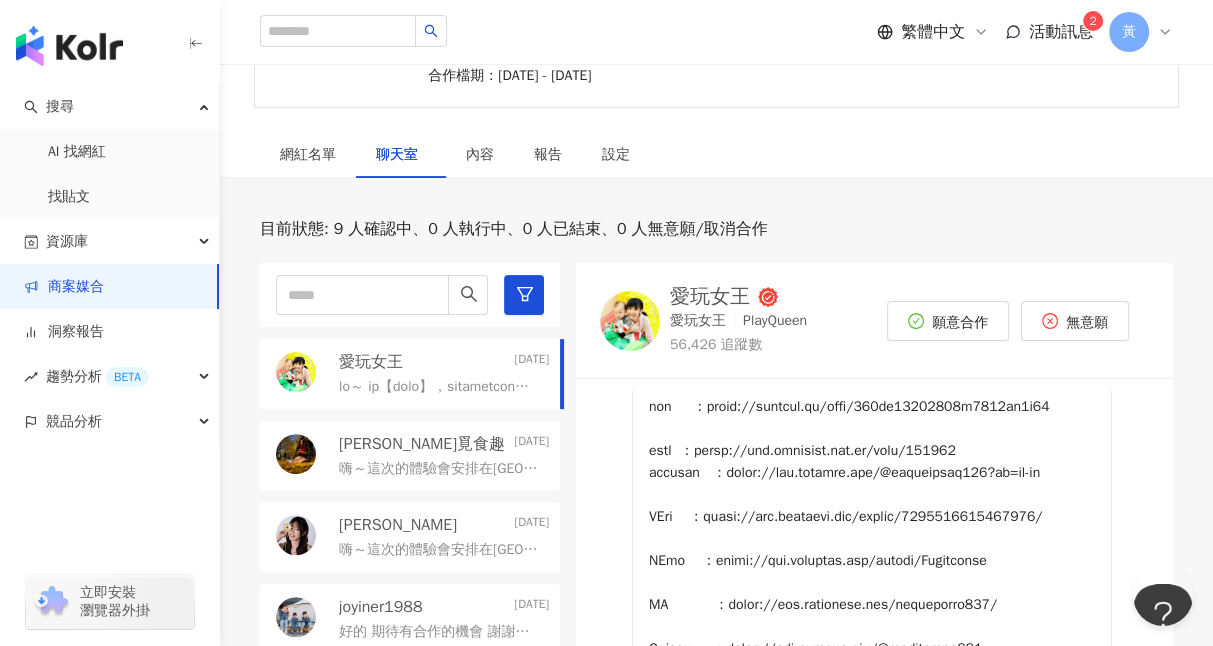 scroll, scrollTop: 1252, scrollLeft: 0, axis: vertical 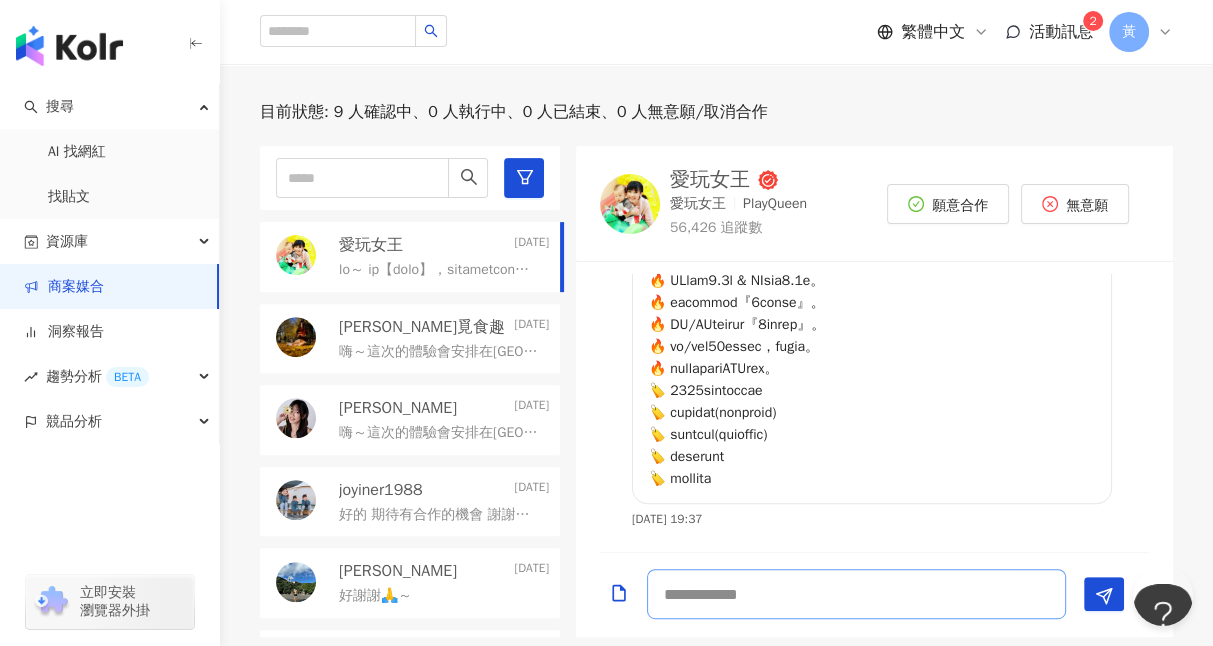 click at bounding box center [856, 594] 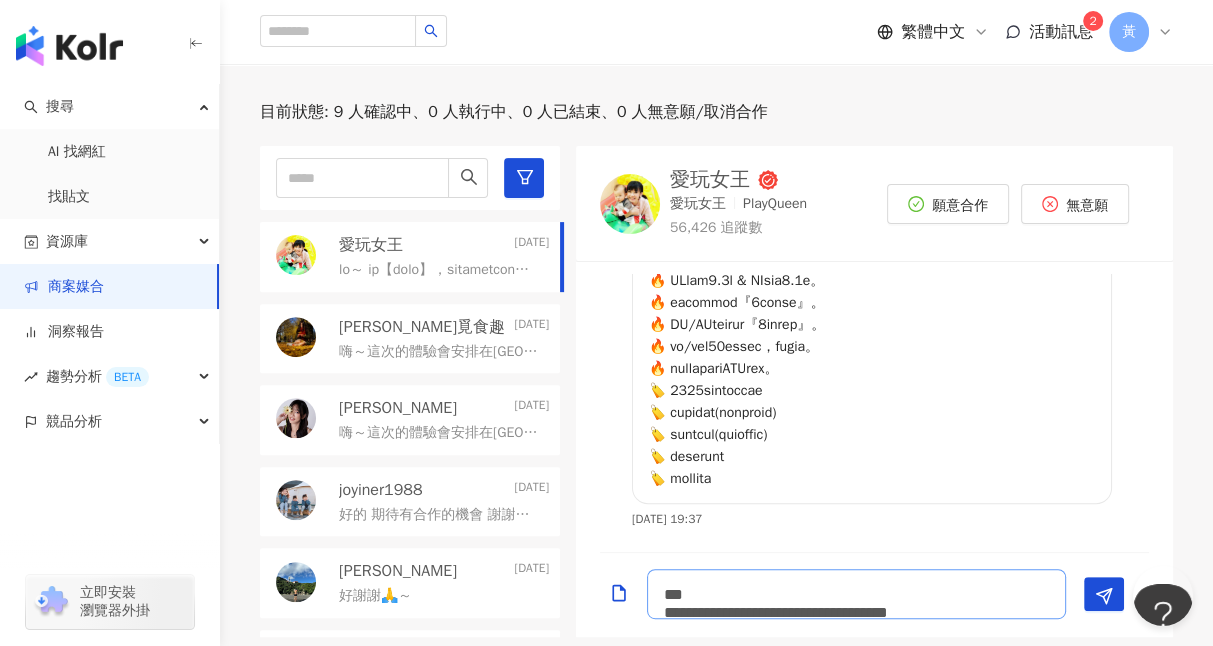 scroll, scrollTop: 1, scrollLeft: 0, axis: vertical 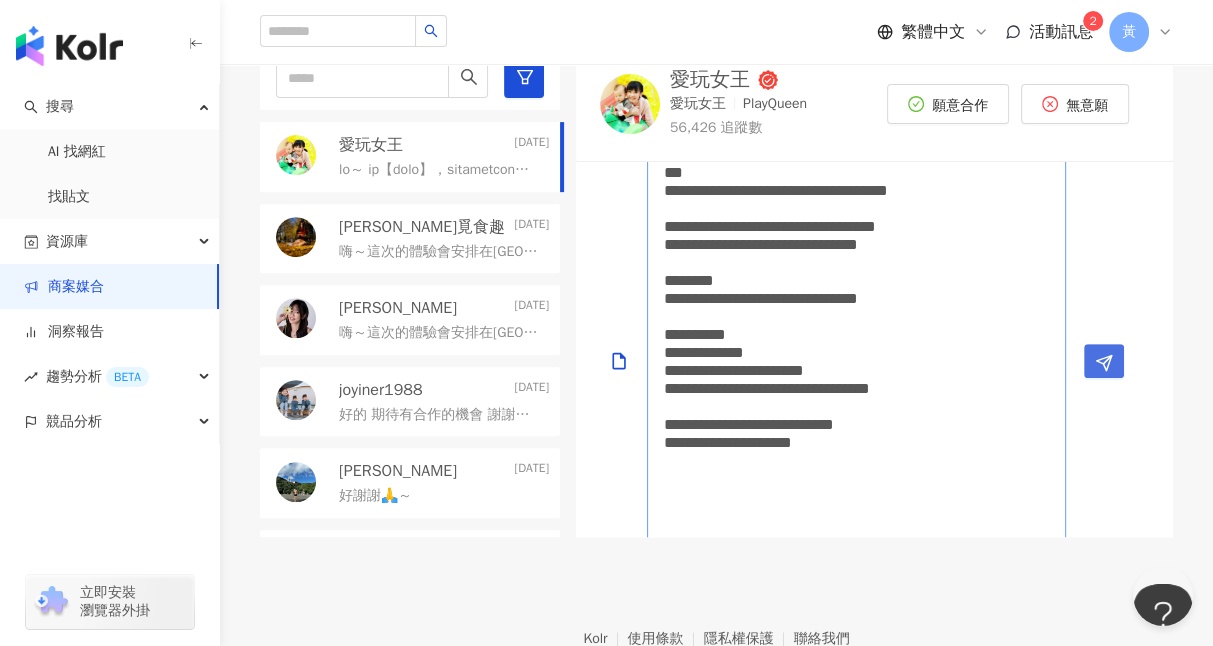 type on "**********" 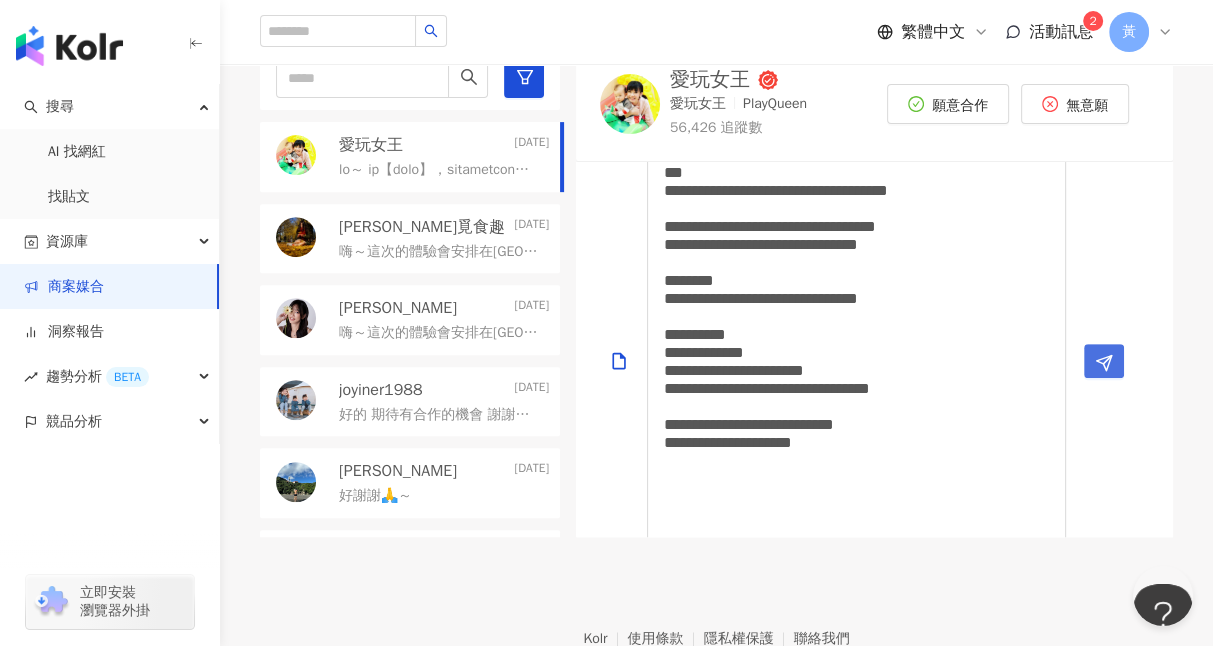 click 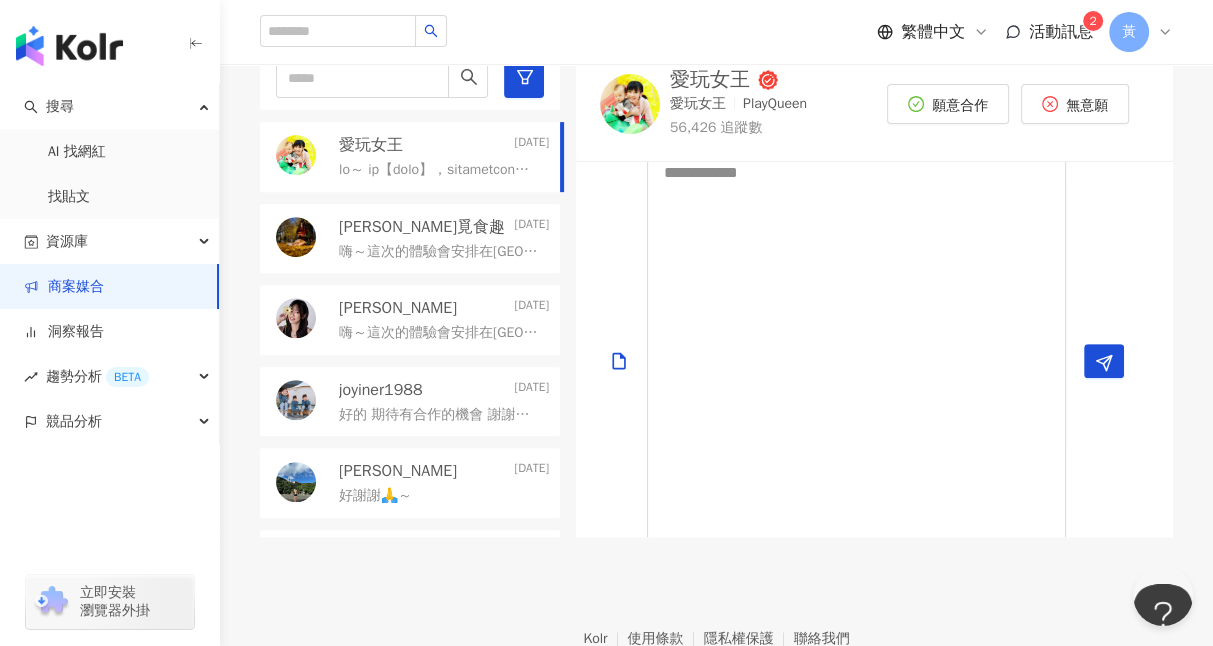 scroll, scrollTop: 1254, scrollLeft: 0, axis: vertical 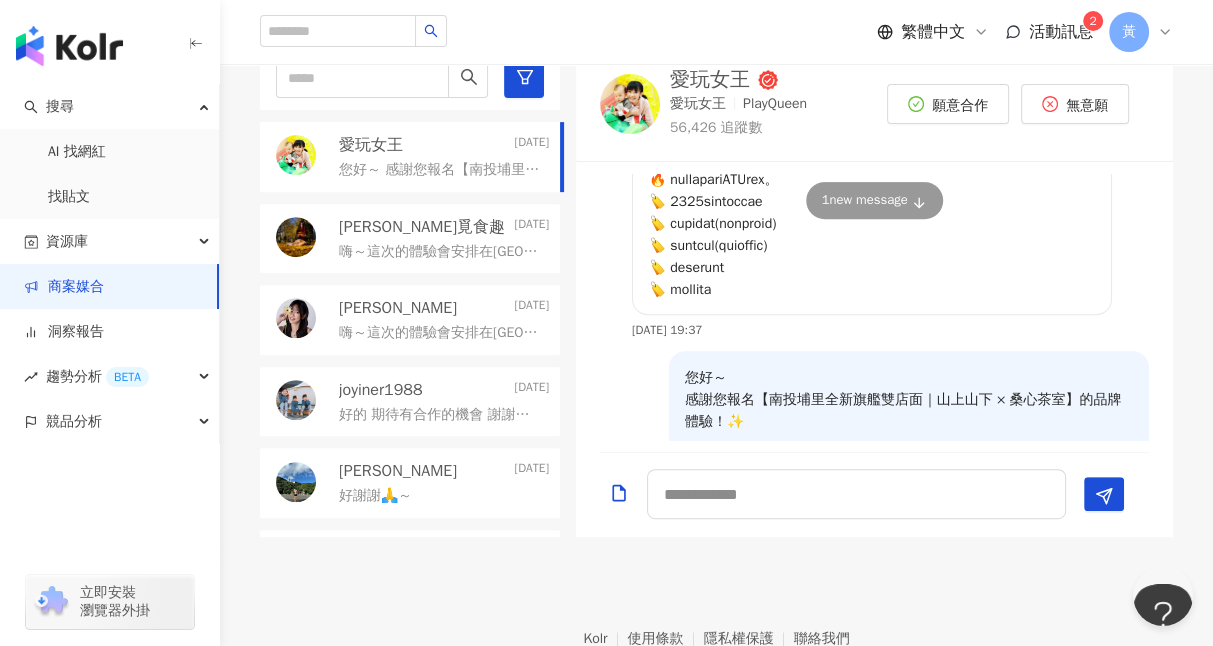 click on "嗨～這次的體驗會安排在我們埔里的全新雙店面空間（山上山下＋桑心茶室），兩間門市為互通設計、風格一致，水泥原色牆搭配木質元素與投射自然光，整體氛圍非常好拍📸
當天我們會依實際到店人數提供餐點，品項也會視當日狀況彈性調整；合作內容以 Reels 為主，體驗結束後會安排文案確認流程，確認無誤後再進行發文。
另外也會需要 5 張以上產品與空間的照片素材，供品牌後續社群／宣傳使用（使用時會標註出處），會提供雲端連結方便您上傳合作檔案。
若當天有同行友人也有享用體驗餐點，也希望能協助留下簡單的 Google 評論，內容不拘，以真實回饋為主即可 🙌
本次合作為 互惠形式，到店當天會簽署簡易合約以確認雙方合作內容。如您有額外報價或其他合作想法，也非常歡迎提出，我們都很樂意討論調整～
期待能有機會與您合作，謝謝您！🧡" at bounding box center [440, 252] 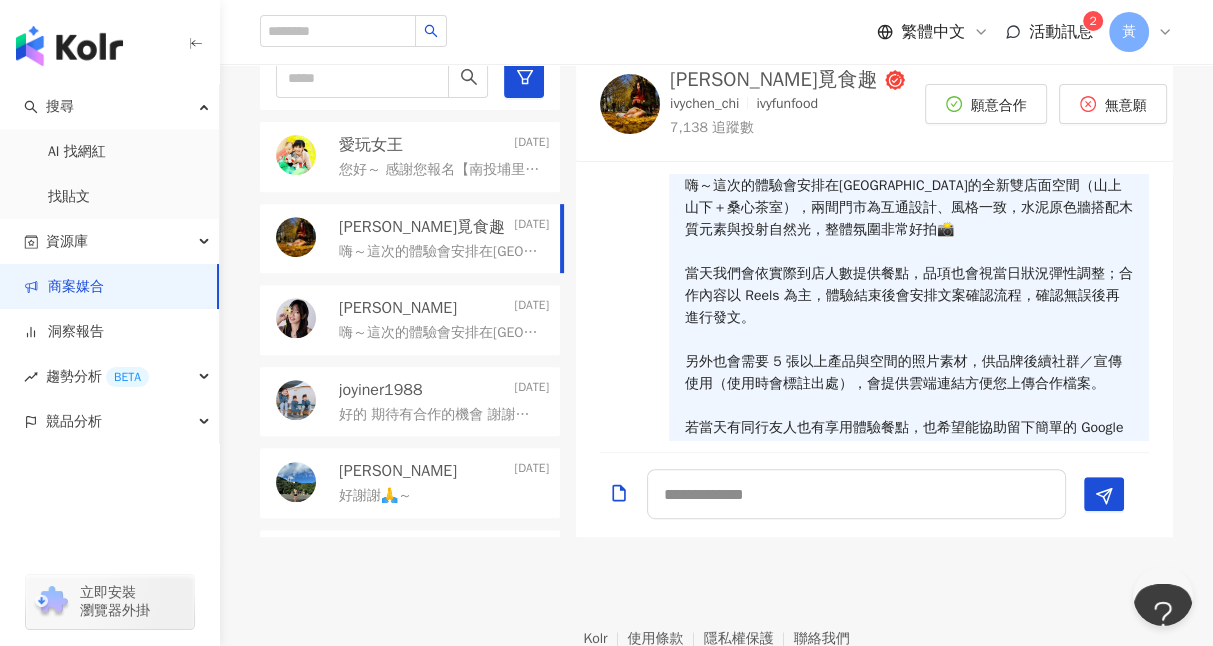 scroll, scrollTop: 0, scrollLeft: 0, axis: both 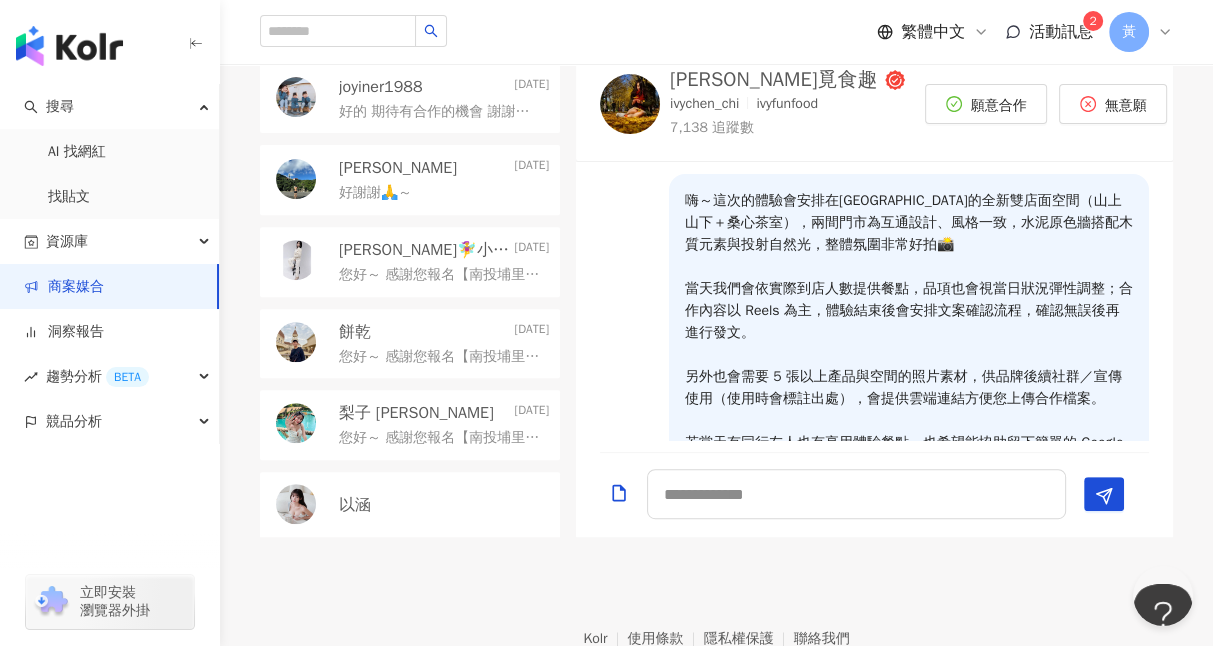 click on "餅乾" at bounding box center [355, 332] 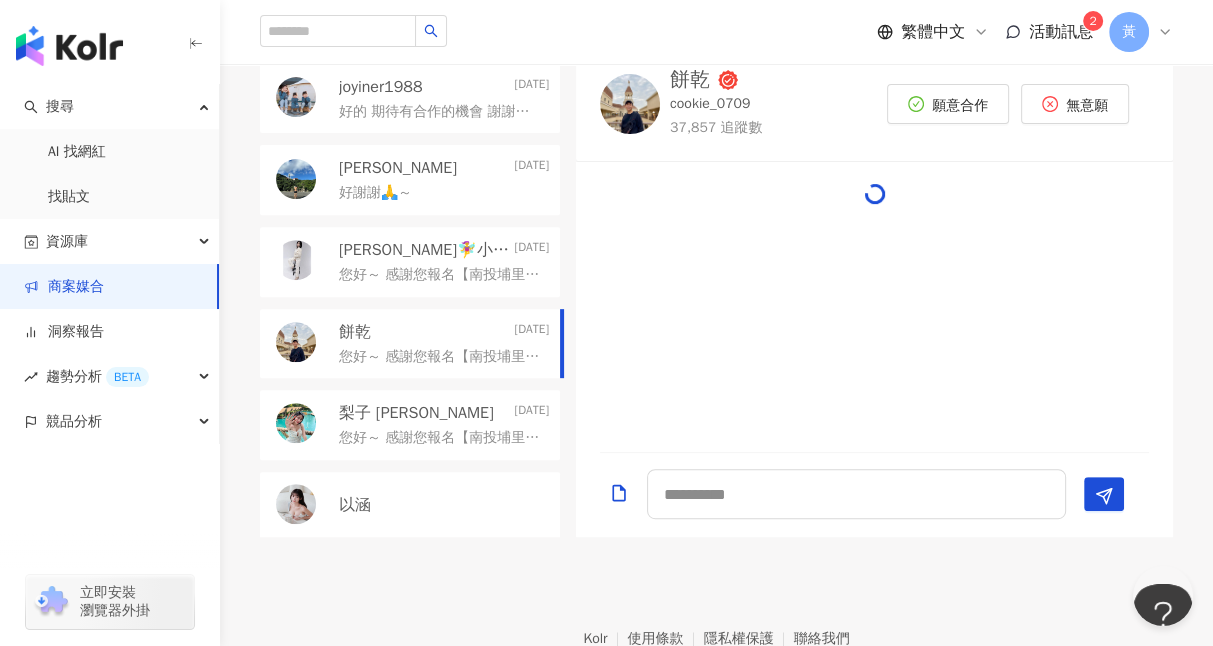 scroll, scrollTop: 217, scrollLeft: 0, axis: vertical 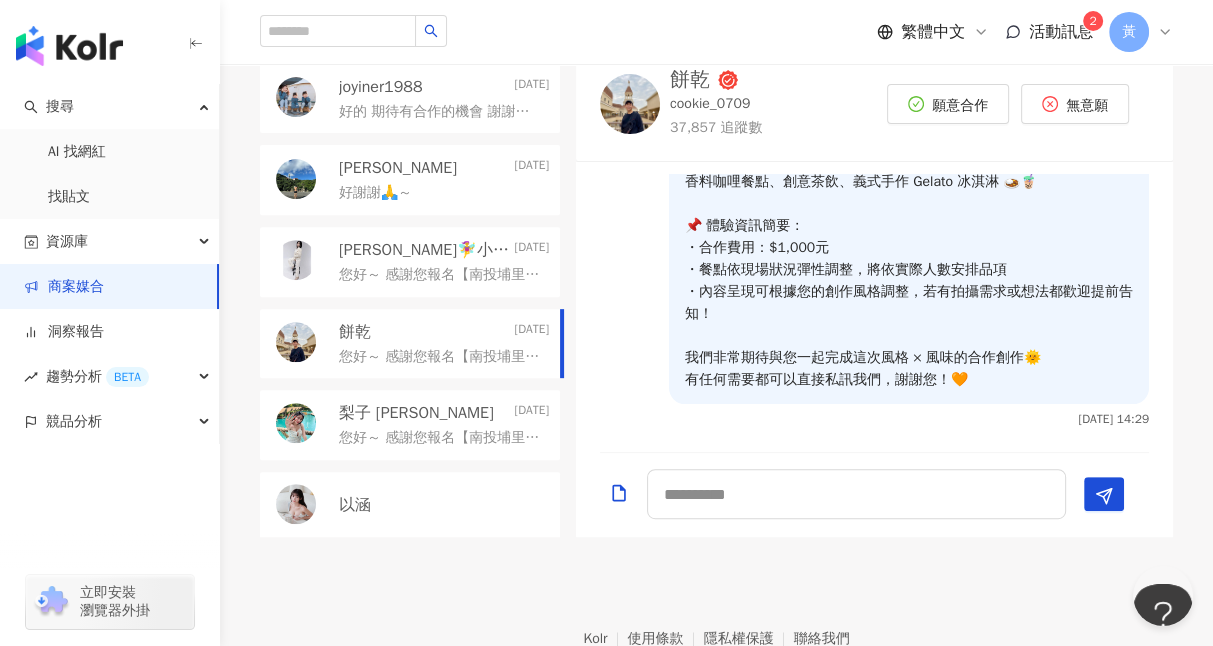 click on "2025/7/18" at bounding box center (531, 413) 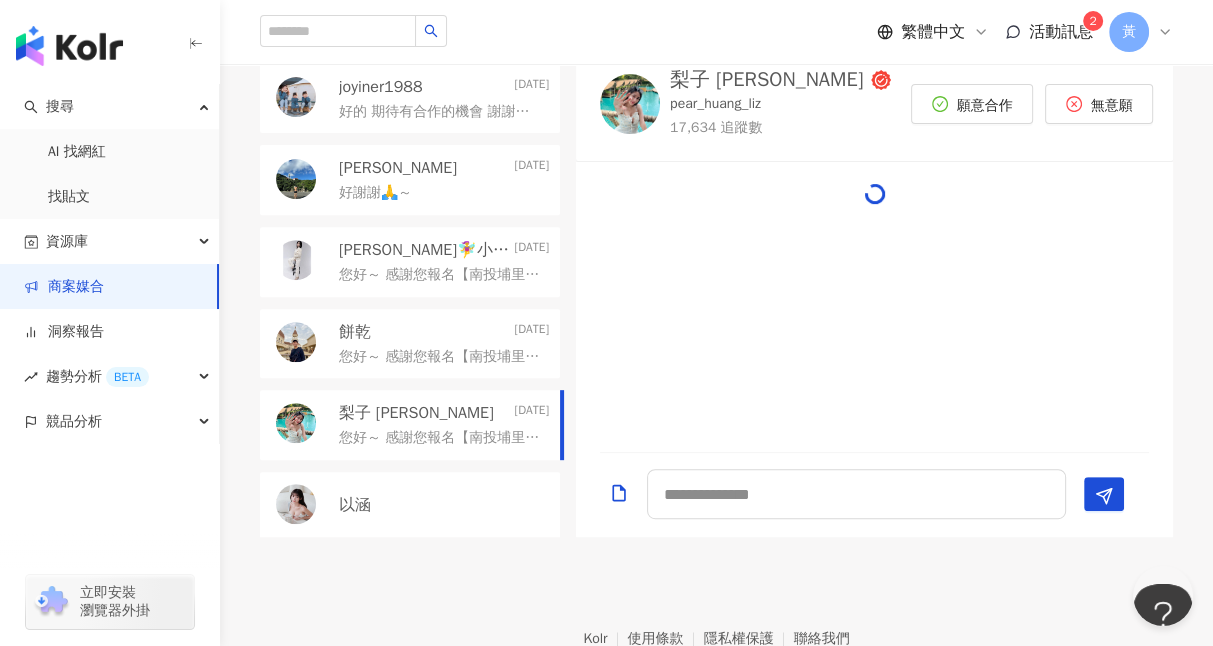 scroll, scrollTop: 700, scrollLeft: 0, axis: vertical 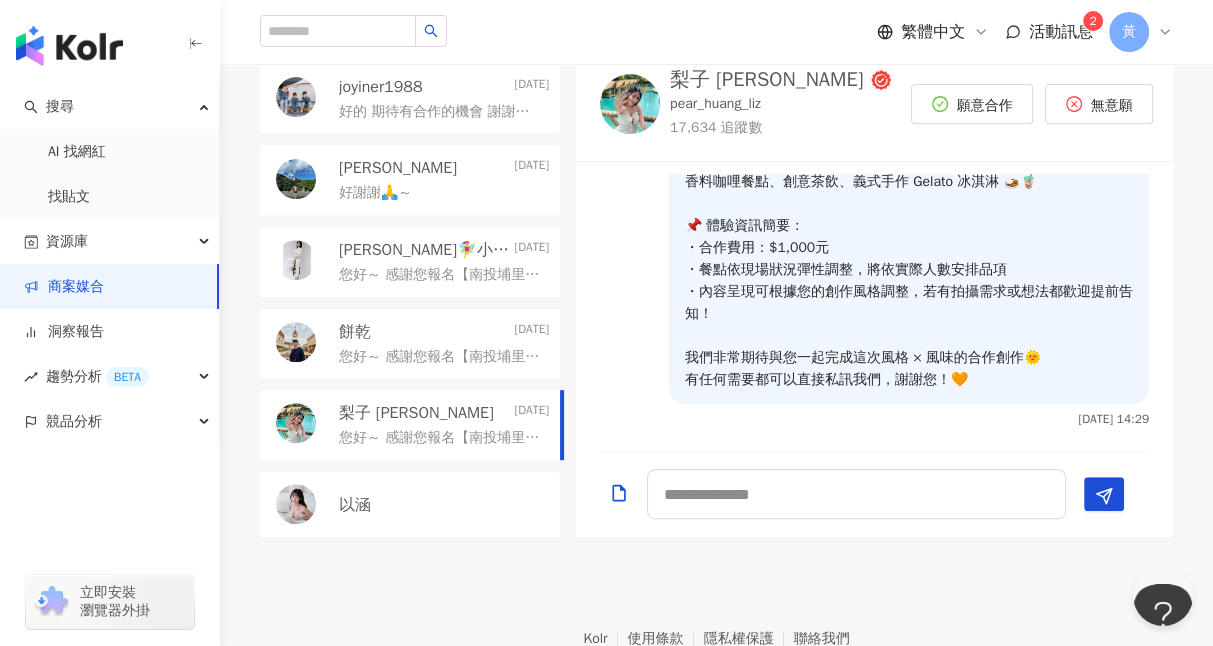 click on "以涵" at bounding box center (410, 505) 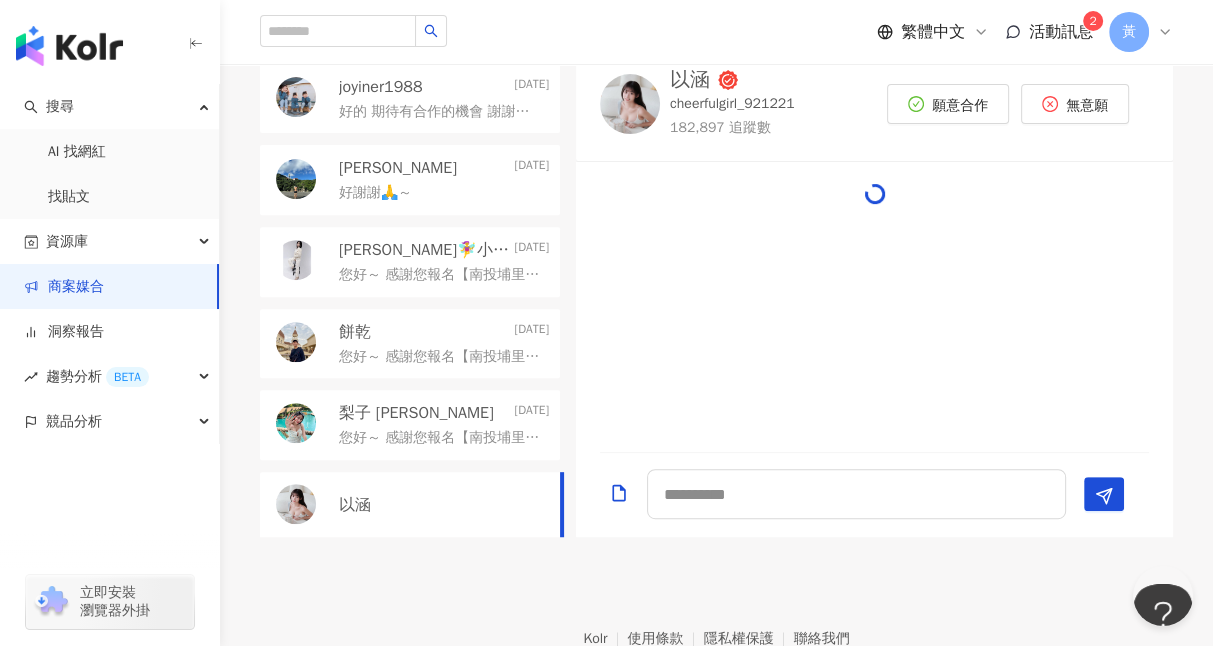 scroll, scrollTop: 0, scrollLeft: 0, axis: both 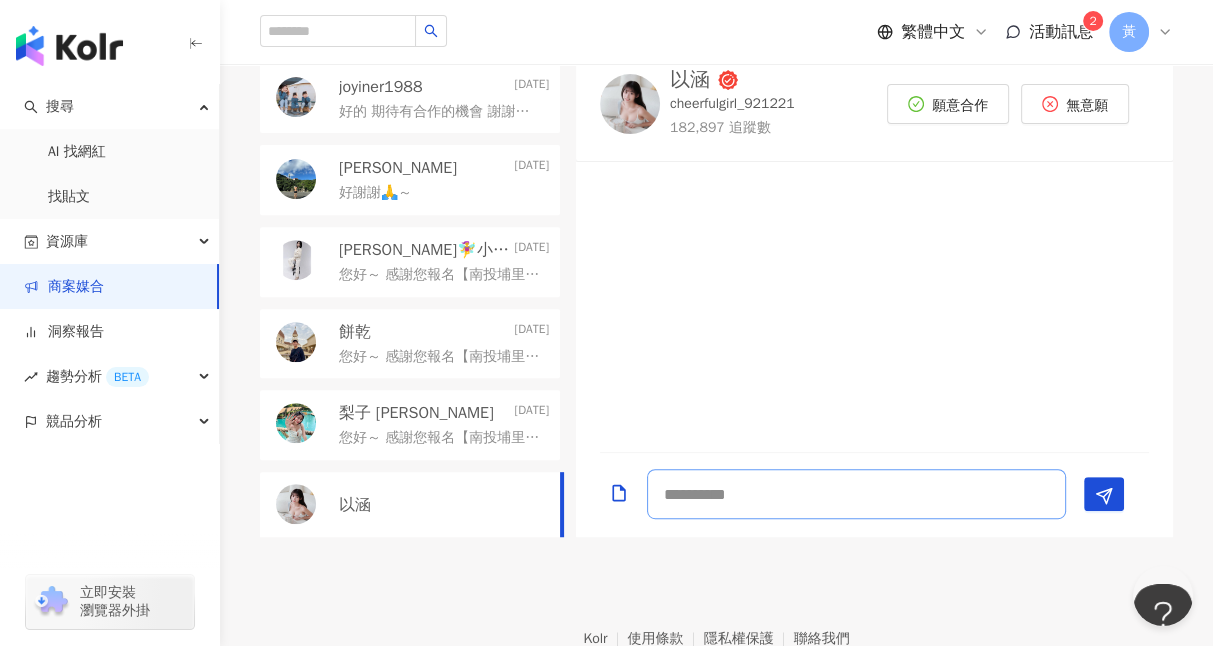 click at bounding box center (856, 494) 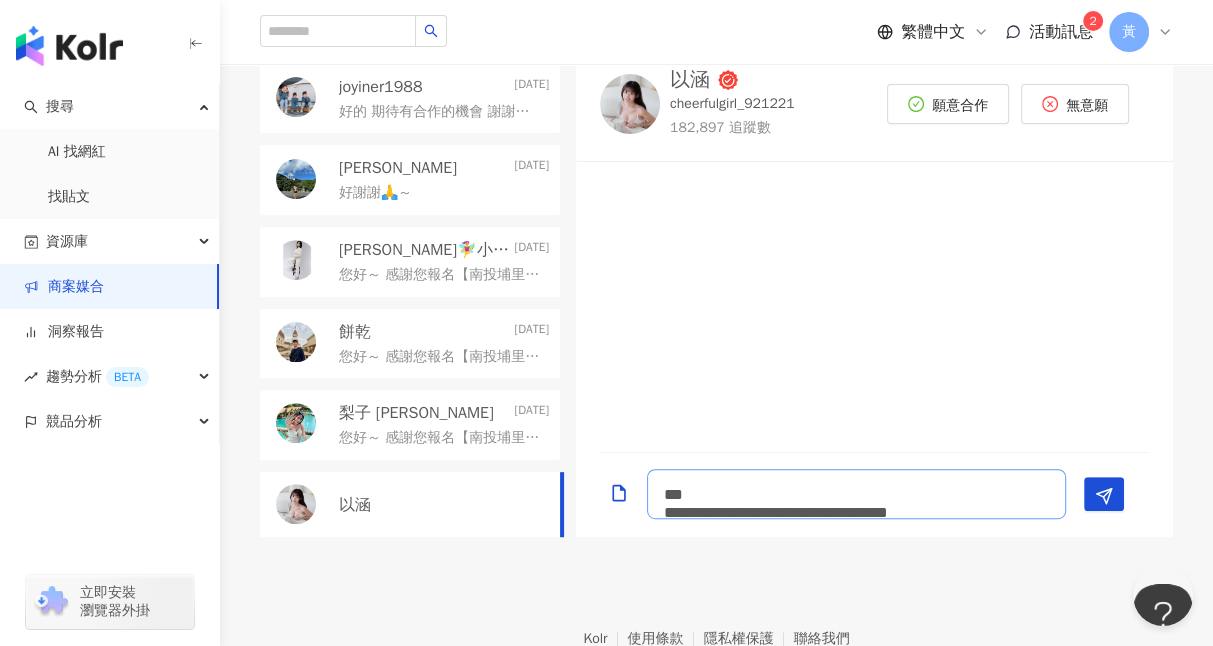scroll, scrollTop: 1, scrollLeft: 0, axis: vertical 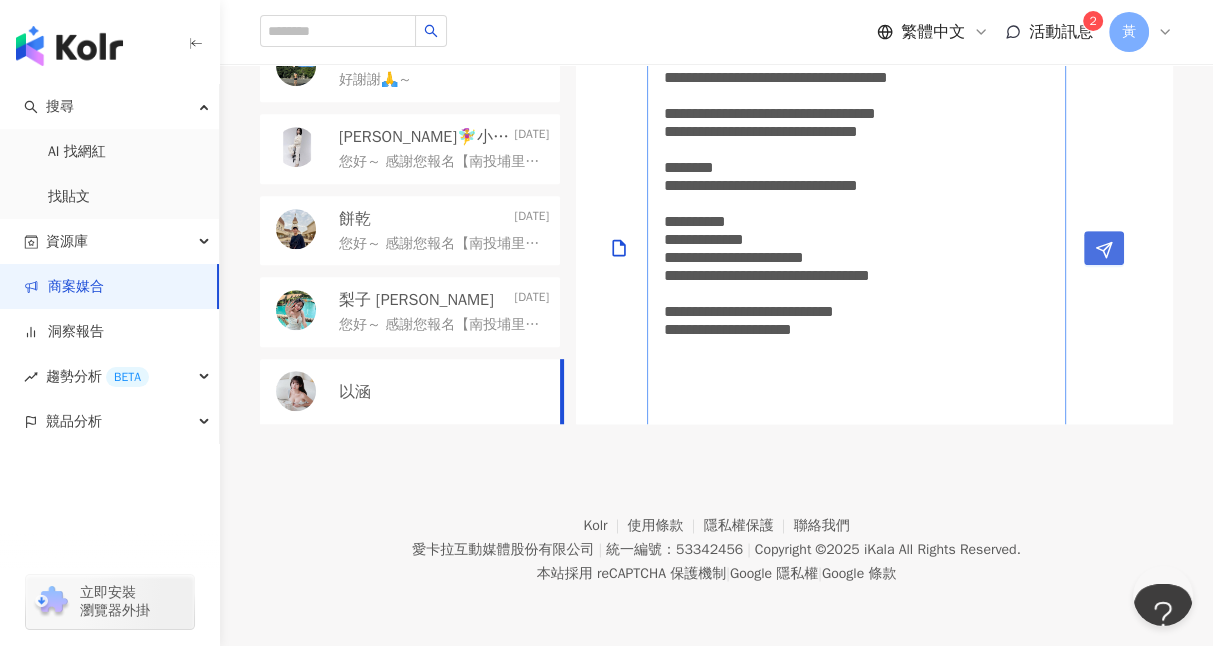 type on "**********" 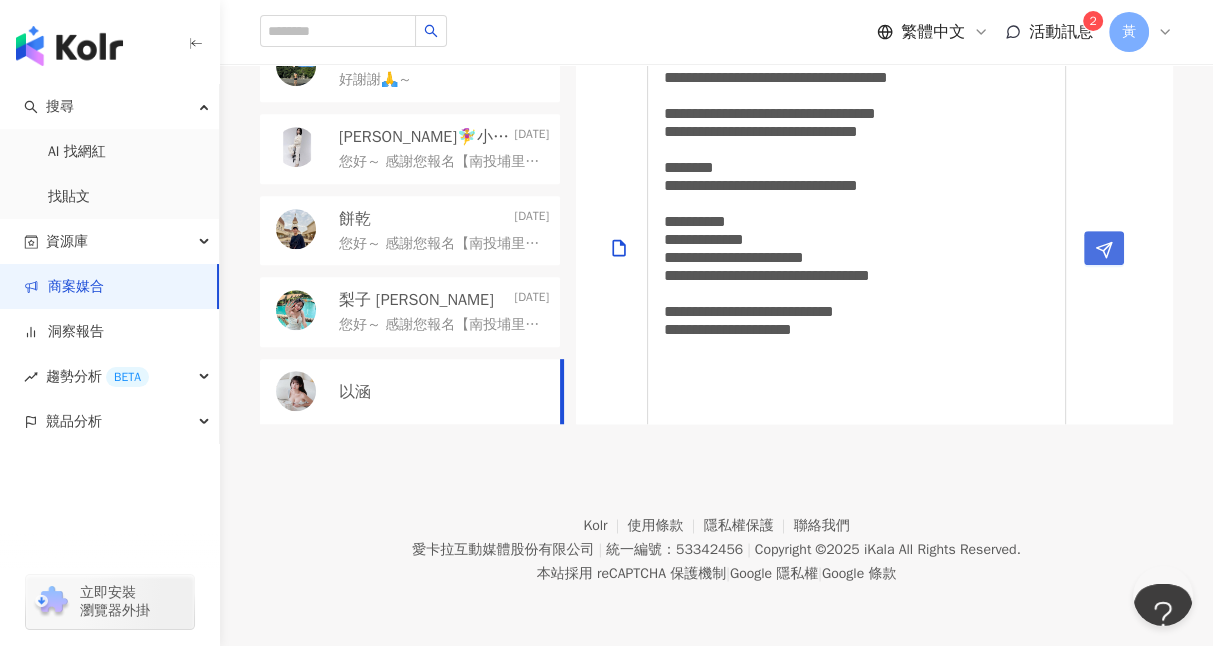 click 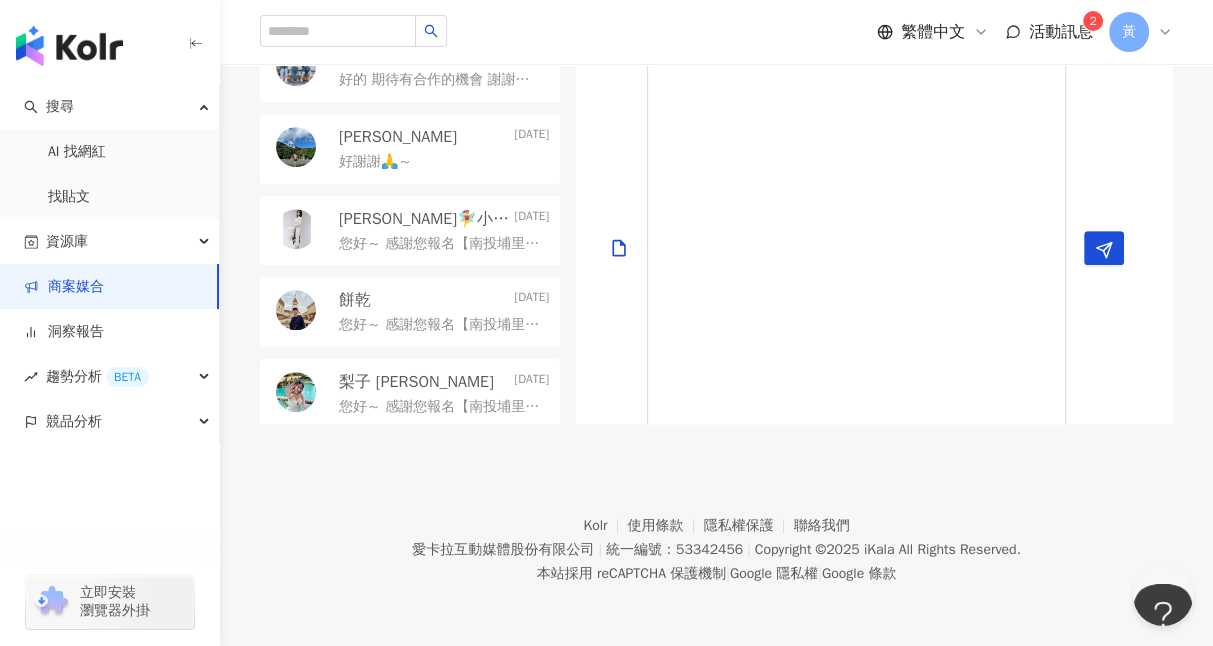scroll, scrollTop: 0, scrollLeft: 0, axis: both 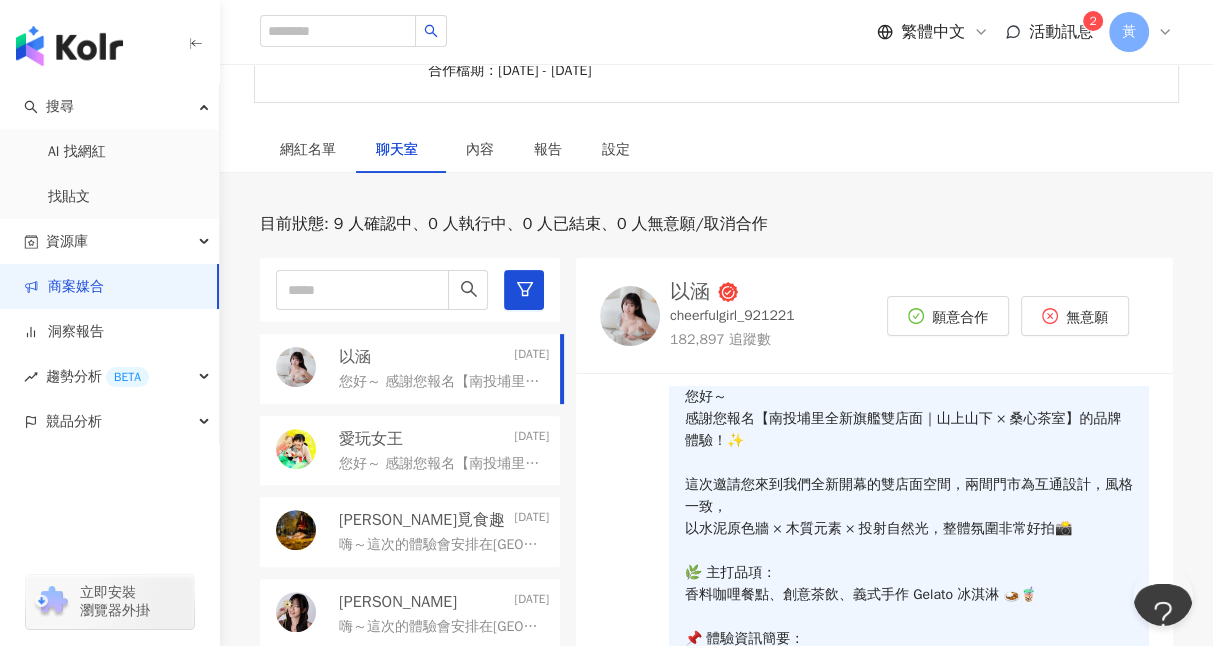 click on "商案媒合" at bounding box center [64, 287] 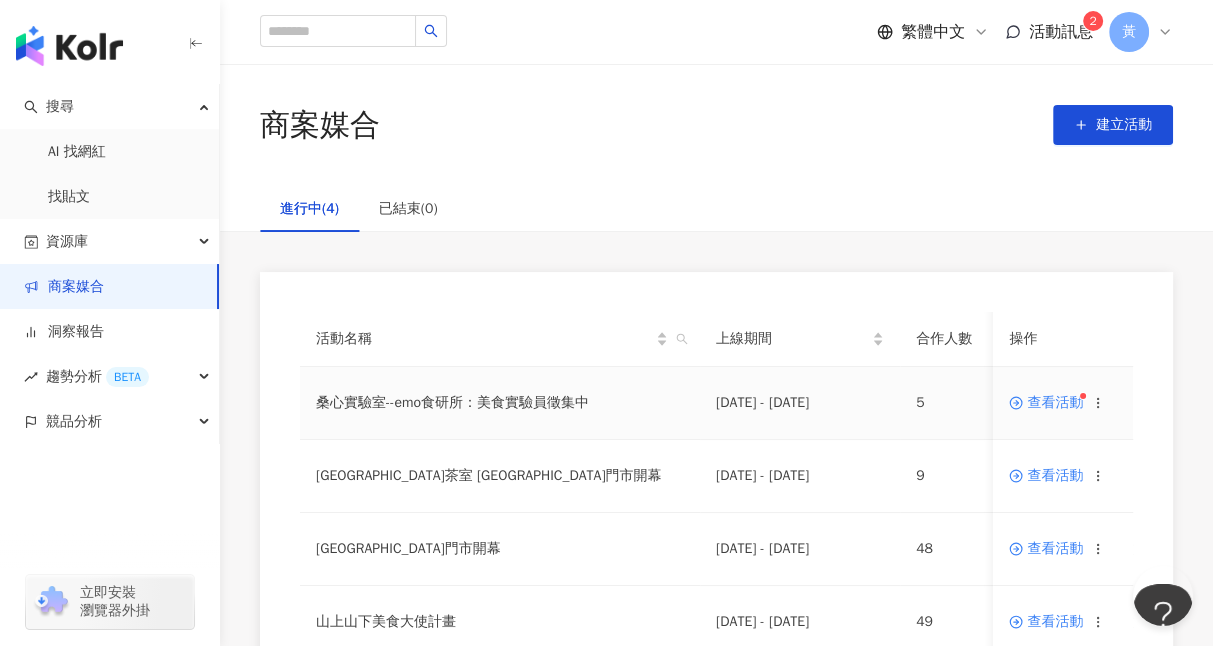 click on "查看活動" at bounding box center [1046, 403] 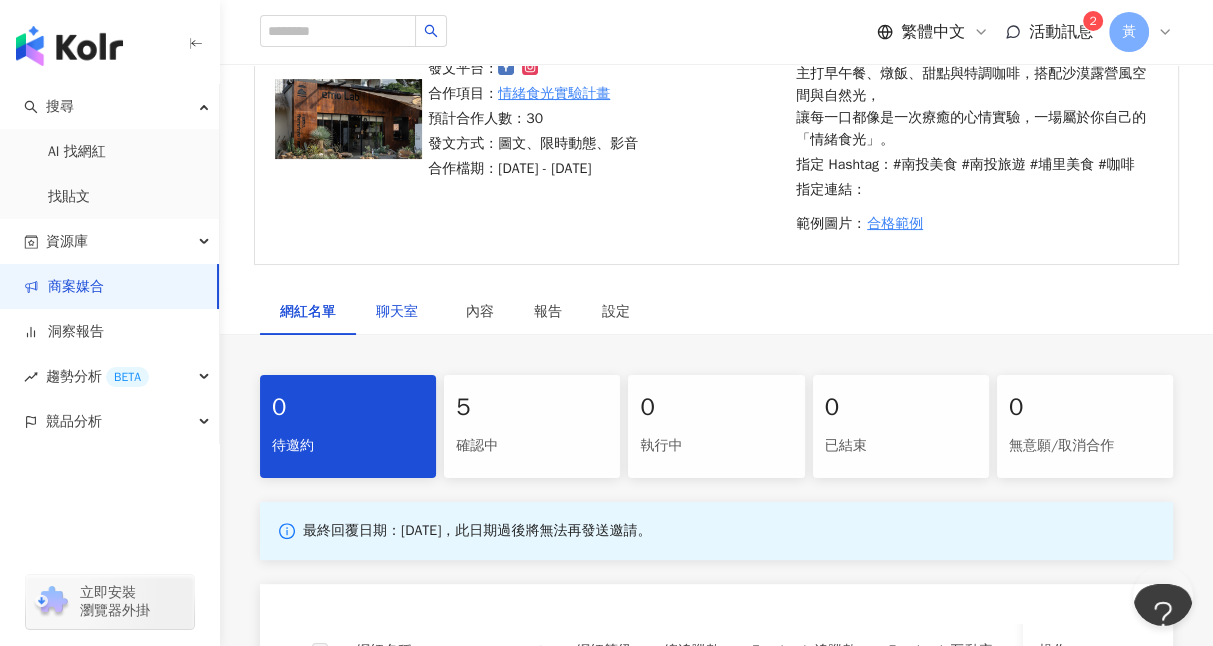 click on "聊天室" at bounding box center (401, 312) 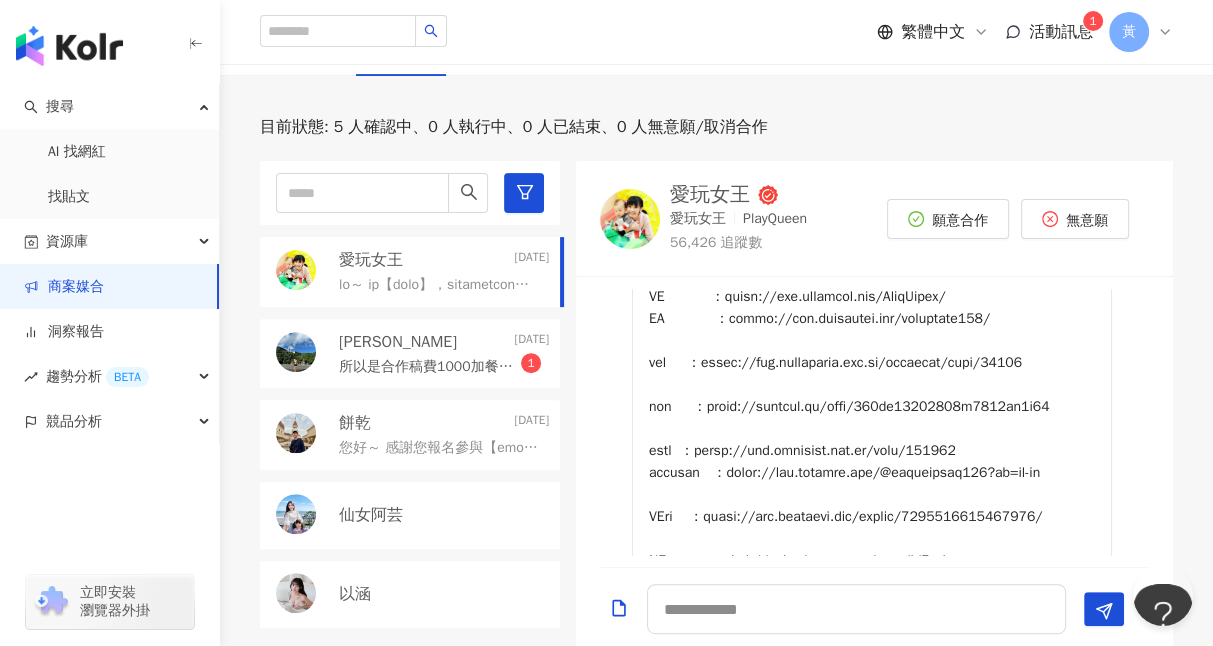click on "陳昱誠 2025/7/25 所以是合作稿費1000加餐點嗎？ 1" at bounding box center (410, 354) 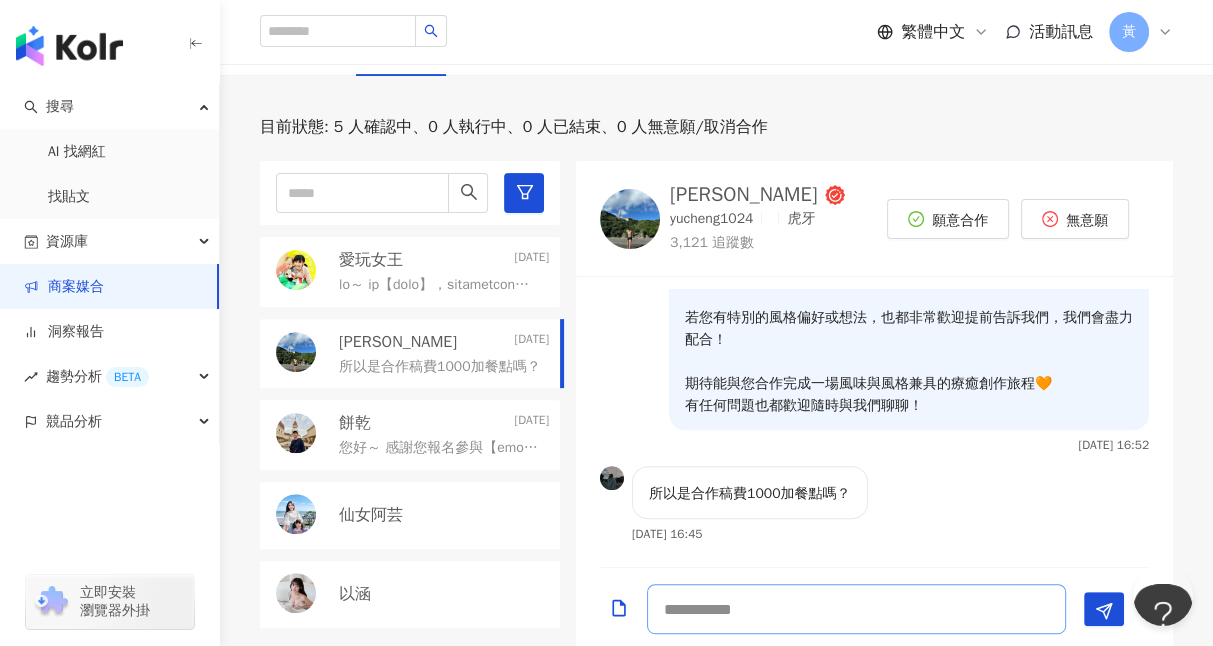 click at bounding box center (856, 609) 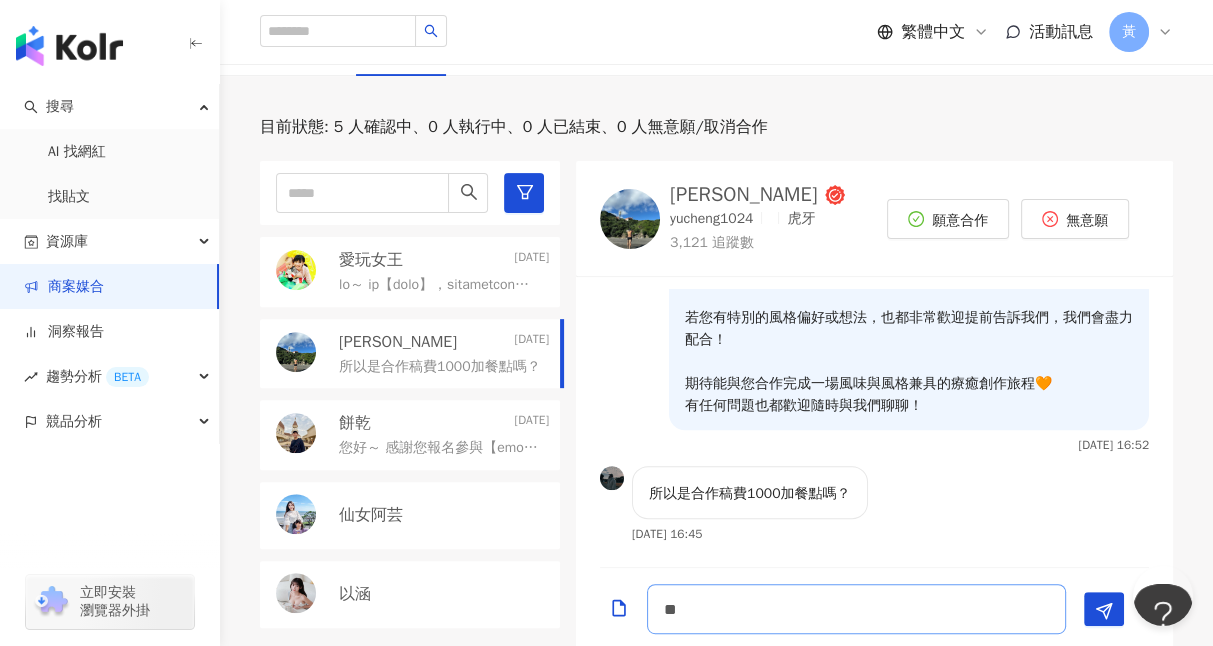 type on "*" 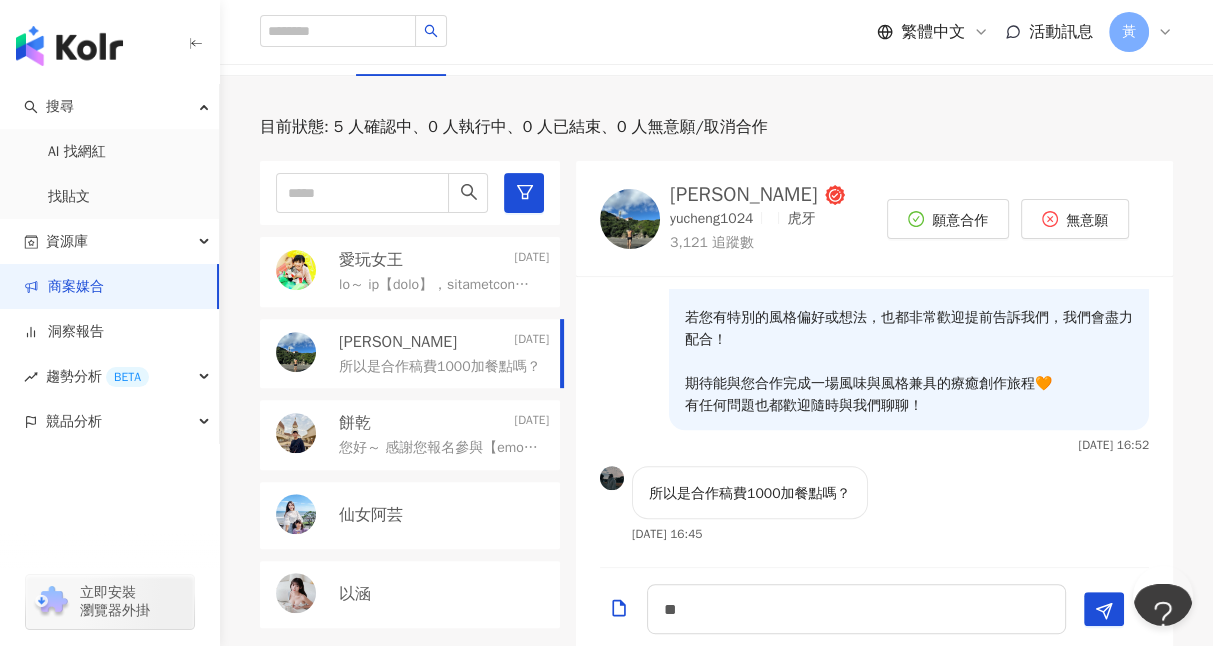 click on "[PERSON_NAME]" at bounding box center (743, 195) 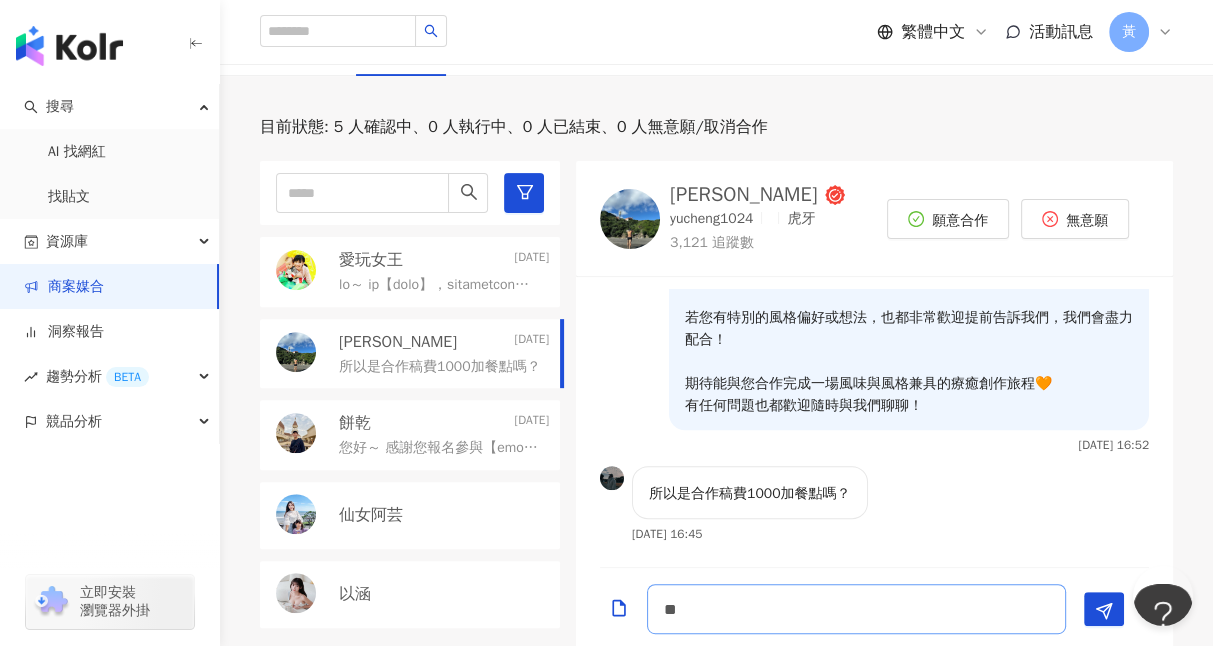 click on "**" at bounding box center (856, 609) 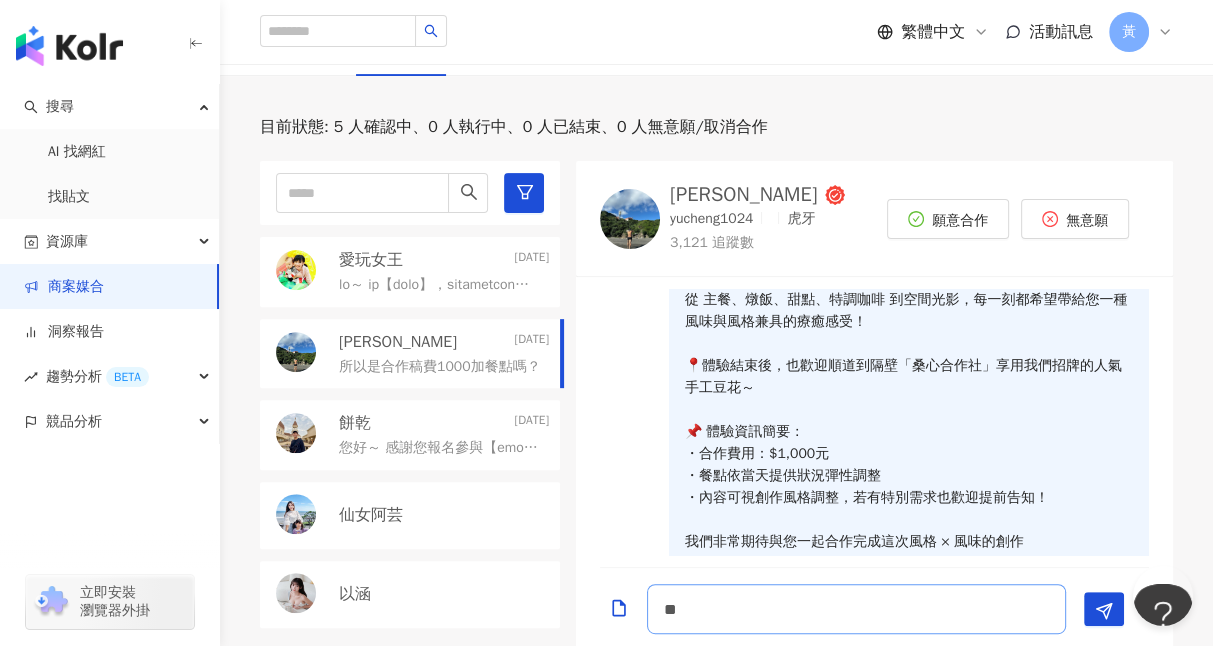 scroll, scrollTop: 108, scrollLeft: 0, axis: vertical 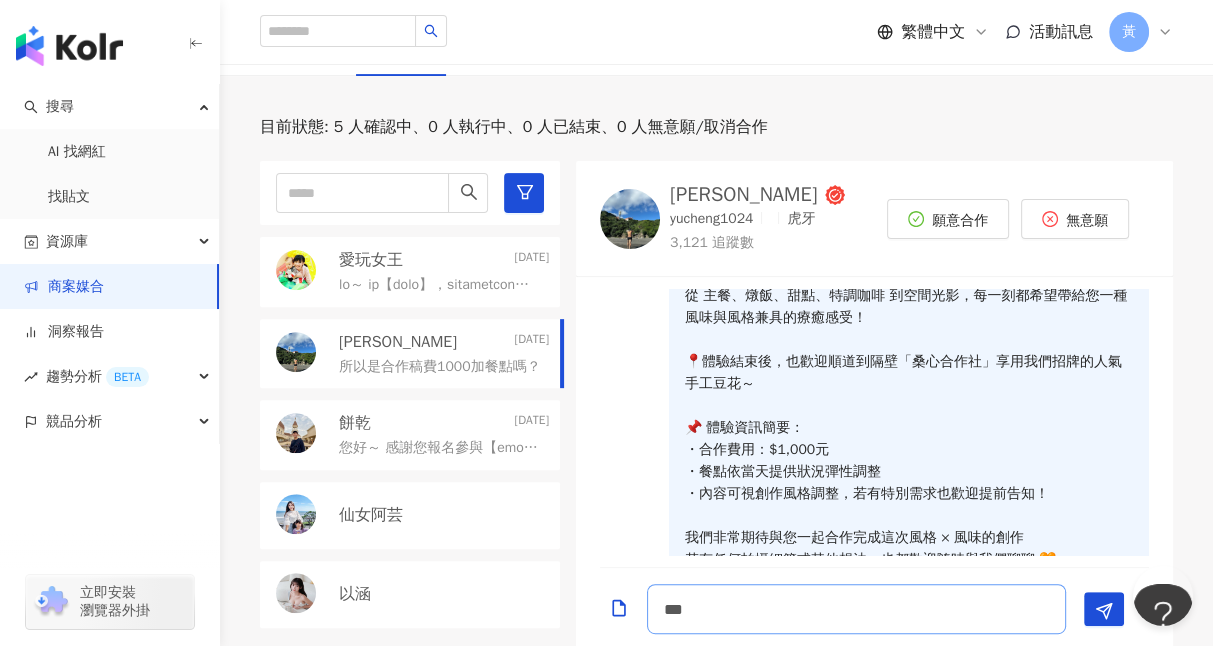type on "***" 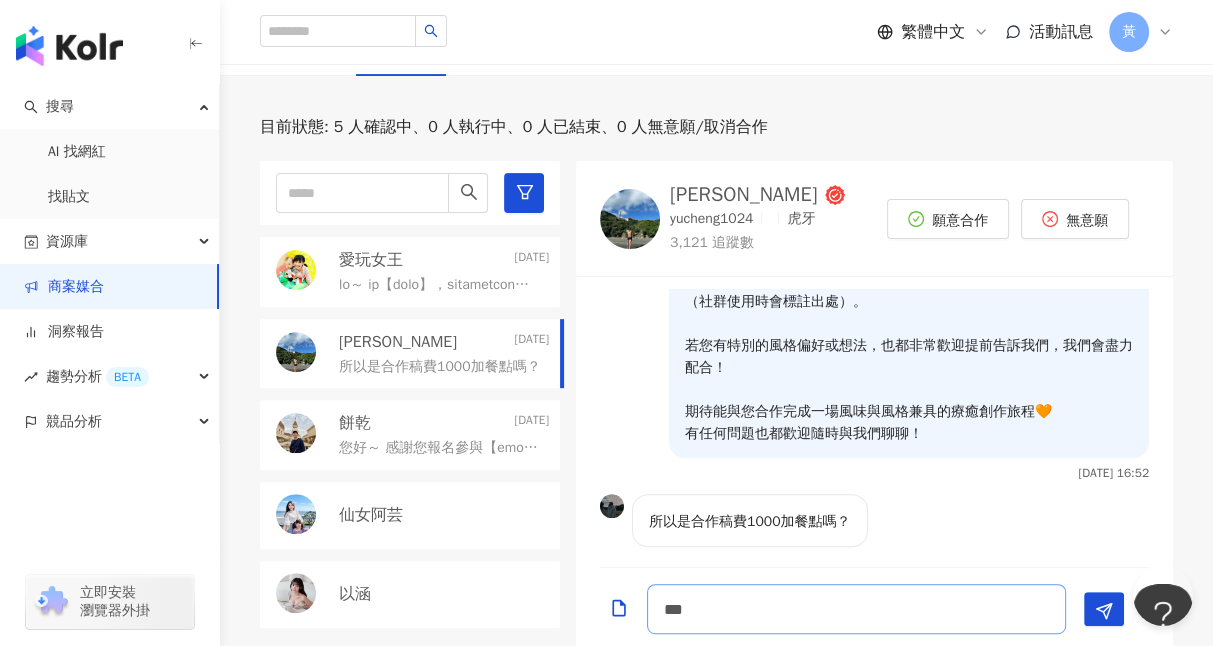 scroll, scrollTop: 680, scrollLeft: 0, axis: vertical 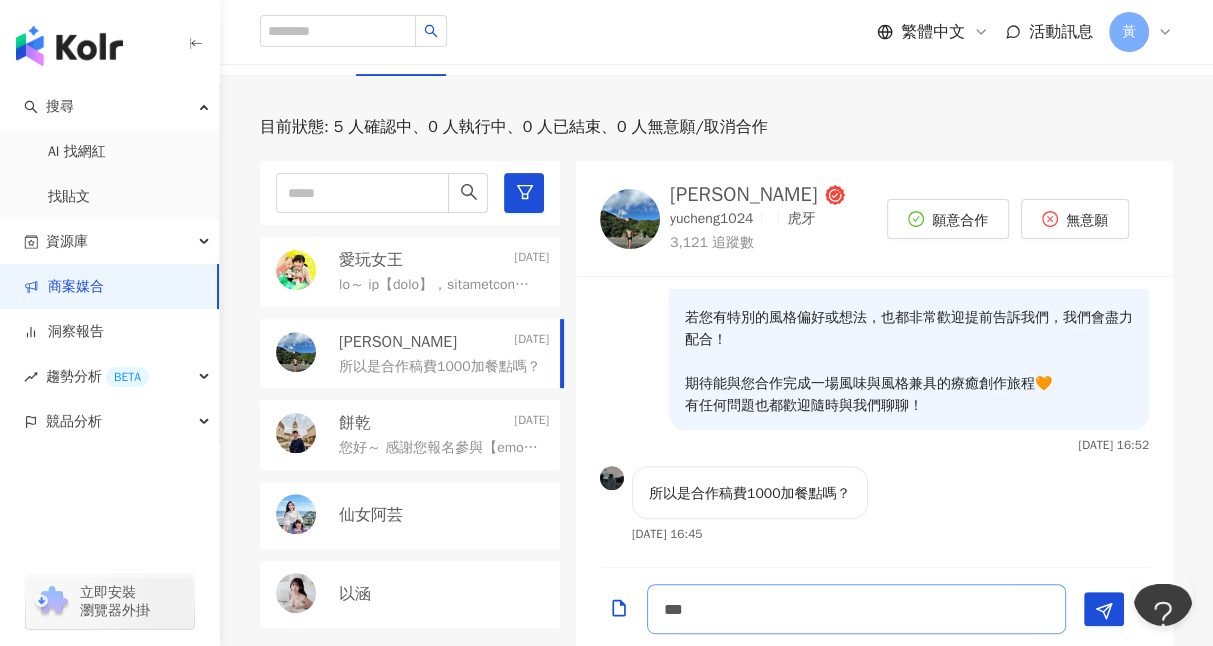 drag, startPoint x: 717, startPoint y: 609, endPoint x: 563, endPoint y: 585, distance: 155.85892 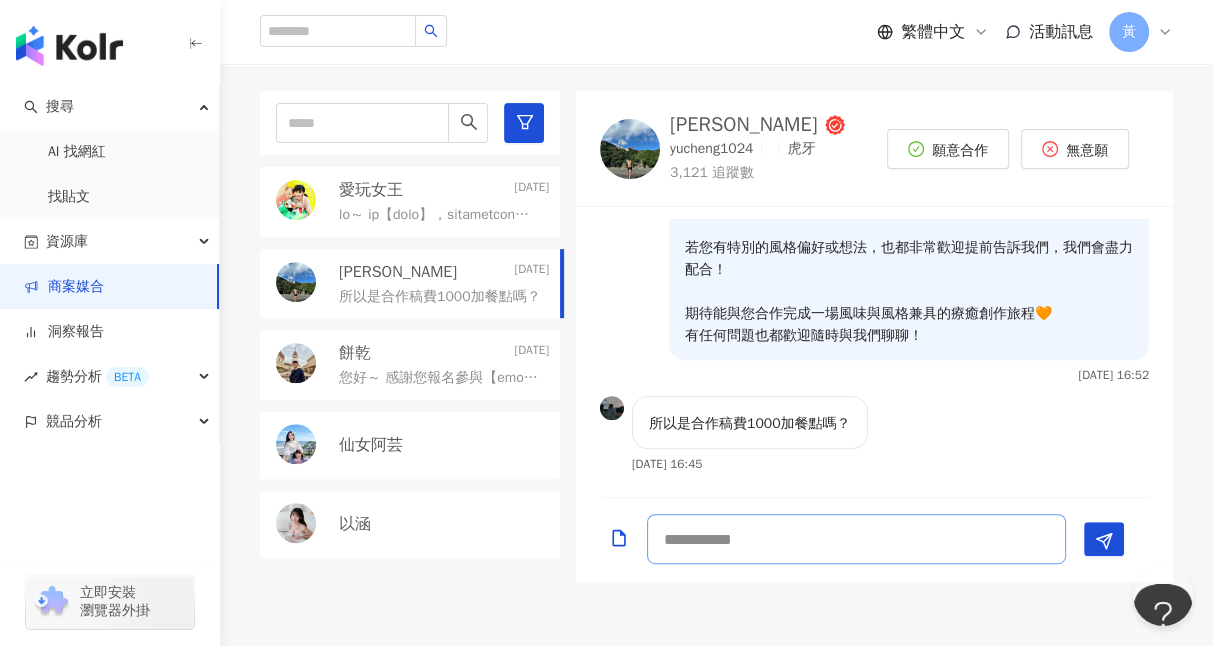 scroll, scrollTop: 575, scrollLeft: 0, axis: vertical 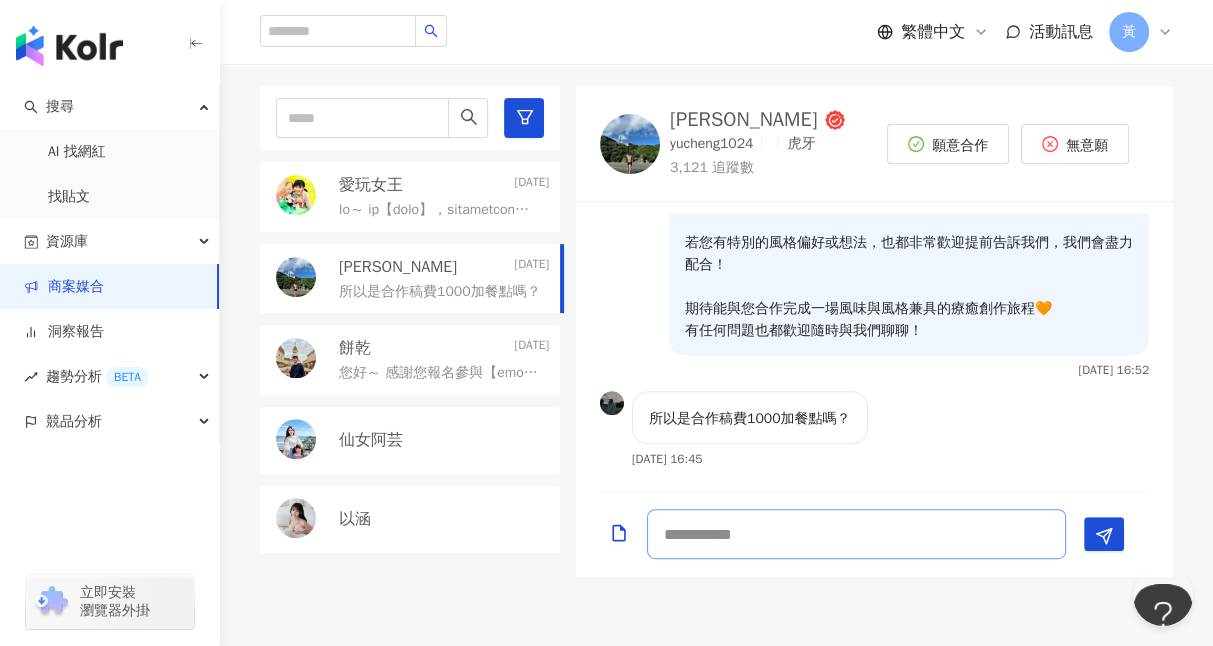 click at bounding box center (856, 534) 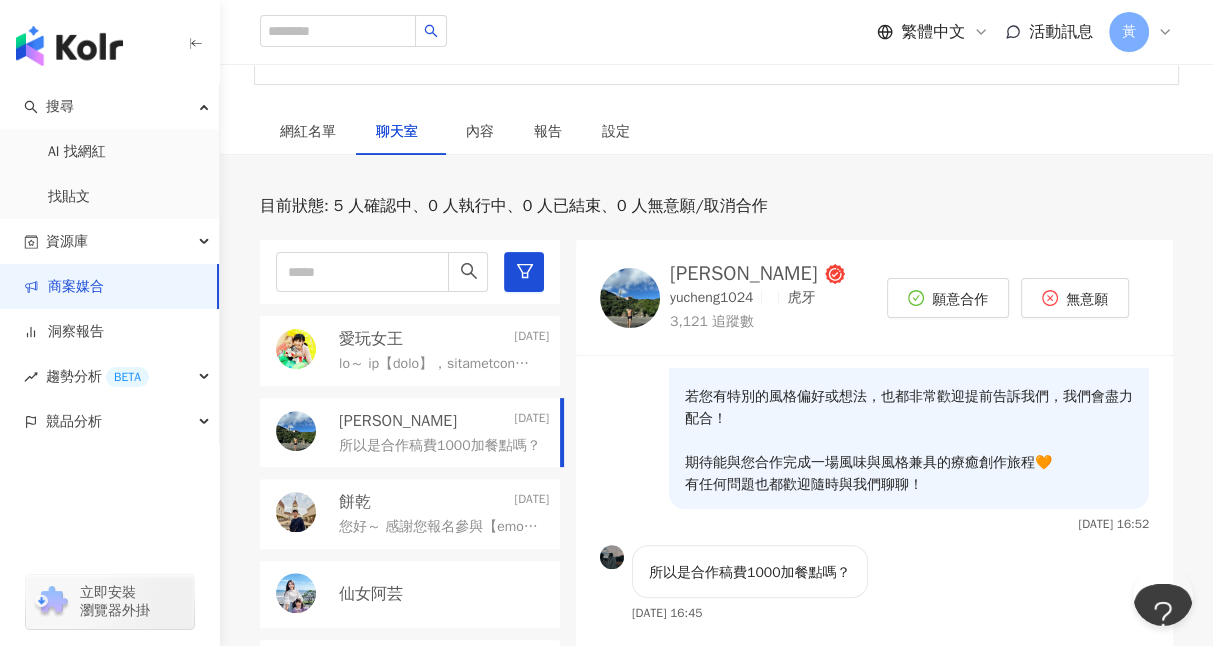 scroll, scrollTop: 392, scrollLeft: 0, axis: vertical 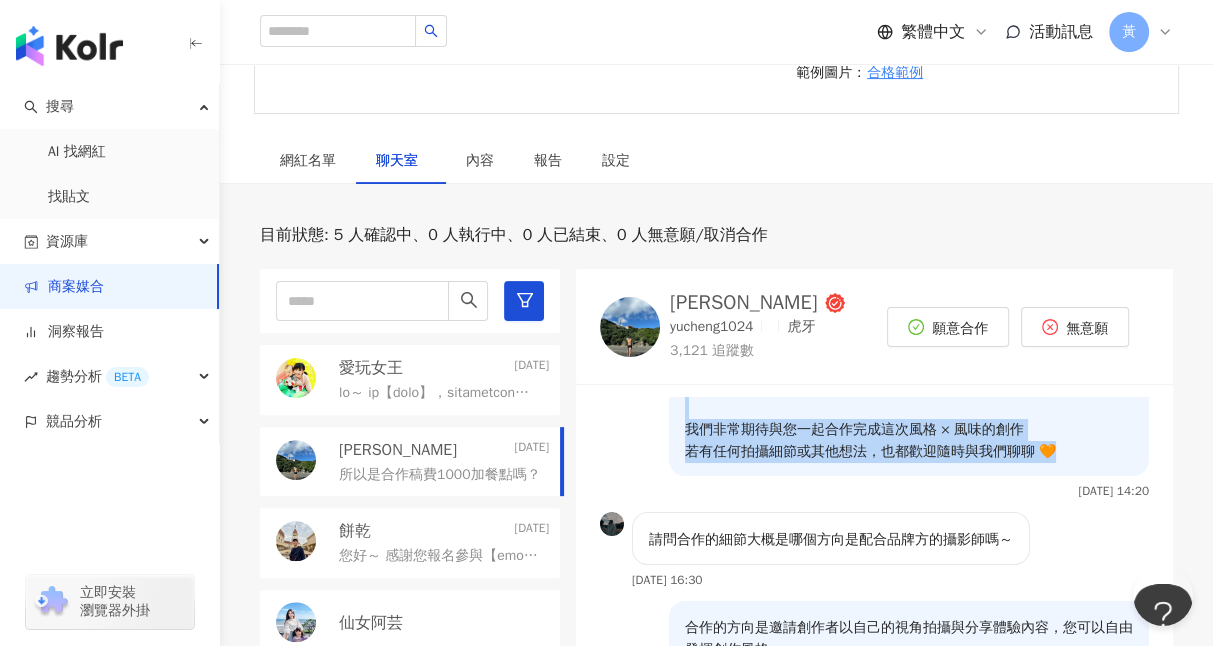drag, startPoint x: 672, startPoint y: 417, endPoint x: 1046, endPoint y: 440, distance: 374.70654 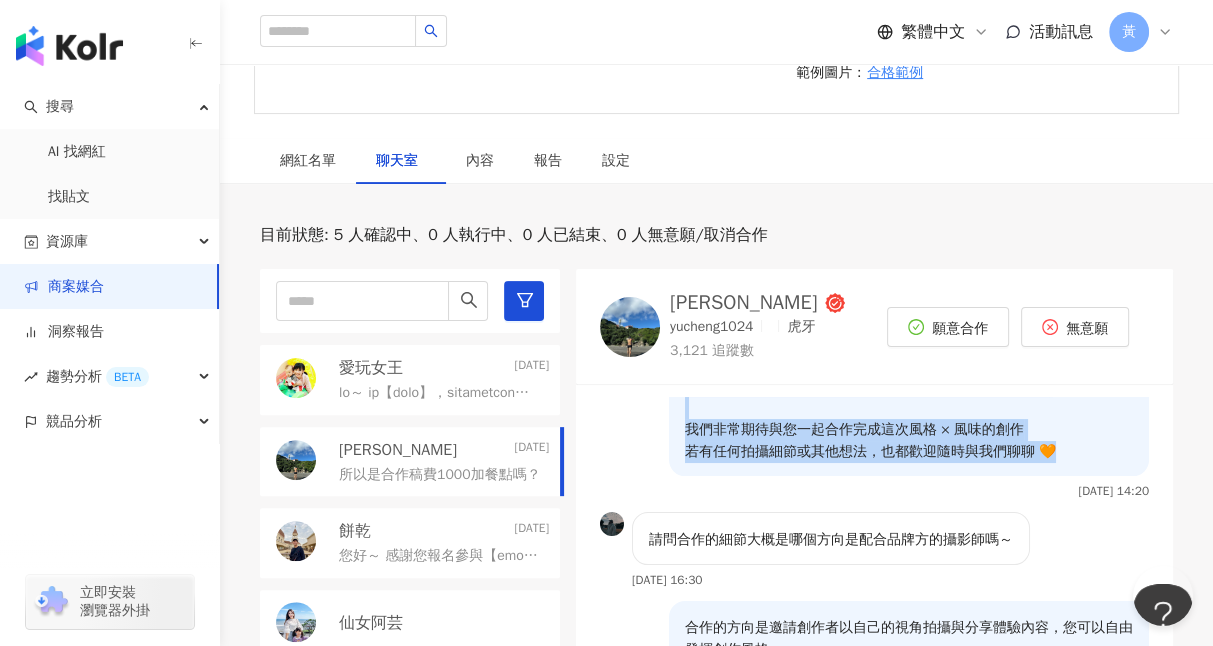 copy on "您好～
感謝您報名參與【emo 食研所 × 桑心實驗室 emoLab】體驗計畫 ☕🌵
這是一場結合 沙漠露營風格 × 情緒風味實驗 的美味旅程，
從 主餐、燉飯、甜點、特調咖啡 到空間光影，每一刻都希望帶給您一種風味與風格兼具的療癒感受！
📍體驗結束後，也歡迎順道到隔壁「桑心合作社」享用我們招牌的人氣手工豆花～
📌 體驗資訊簡要：
・合作費用：$1,000元
・餐點依當天提供狀況彈性調整
・內容可視創作風格調整，若有特別需求也歡迎提前告知！
我們非常期待與您一起合作完成這次風格 × 風味的創作
若有任何拍攝細節或其他想法，也都歡迎隨時與我們聊聊 🧡" 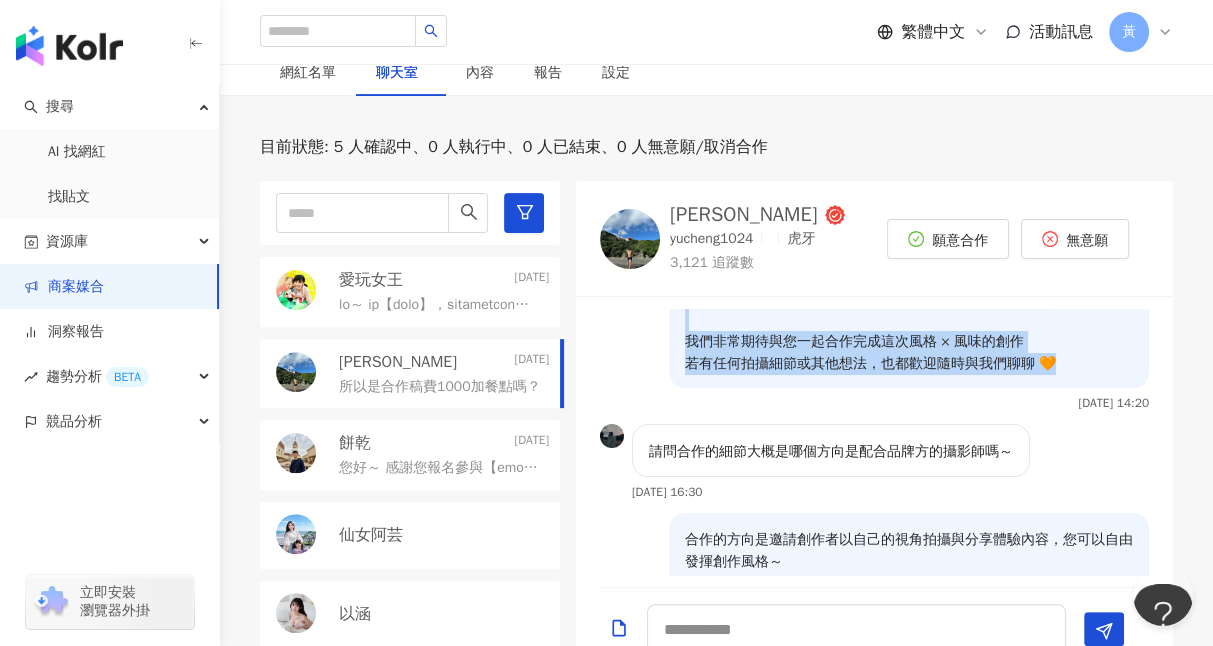 scroll, scrollTop: 541, scrollLeft: 0, axis: vertical 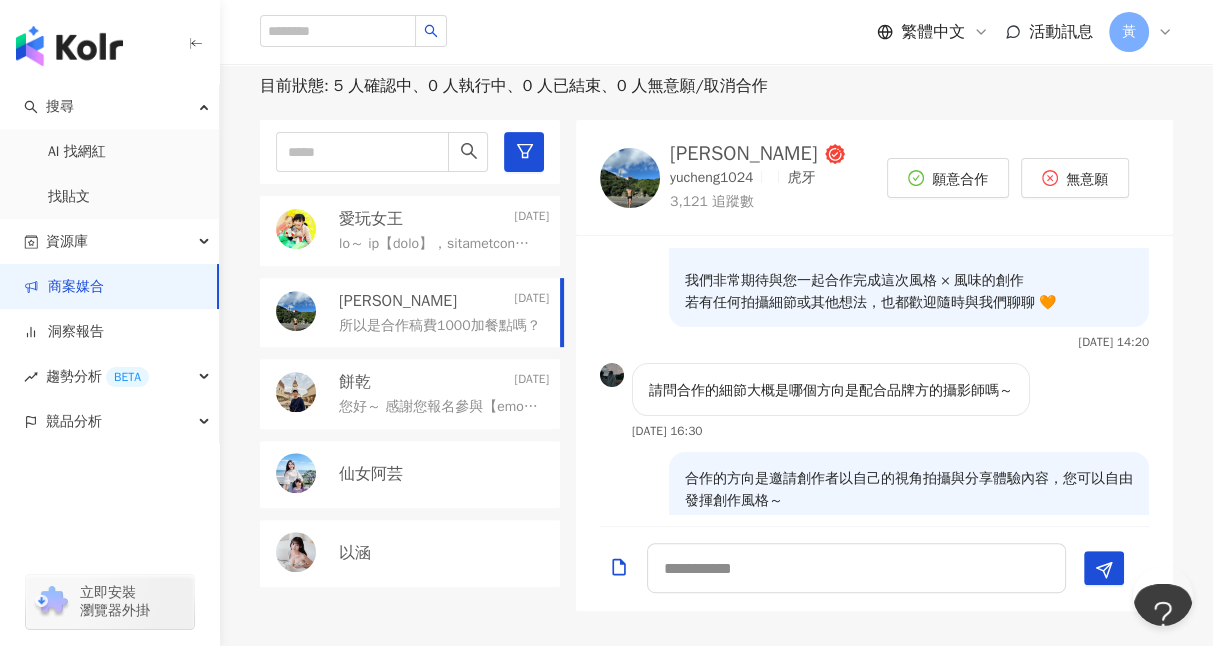click on "您好～
感謝您報名參與【emo 食研所 × 桑心實驗室 emoLab】體驗計畫 ☕🌵
這是一場結合 沙漠露營風格 × 情緒風味實驗 的美味旅程，
從 主餐、燉飯、甜點、特調咖啡 到空間光影，每一刻都希望帶給您一種風味與風格兼具的療癒感受！
📍體驗結束後，也歡迎順道到隔壁「桑心合作社」享用我們招牌的人氣手工豆花～
📌 體驗資訊簡要：
・合作費用：$1,000元
・餐點依當天提供狀況彈性調整
・內容可視創作風格調整，若有特別需求也歡迎提前告知！
我們非常期待與您一起合作完成這次風格 × 風味的創作
若有任何拍攝細節或其他想法，也都歡迎隨時與我們聊聊 🧡" at bounding box center (440, 407) 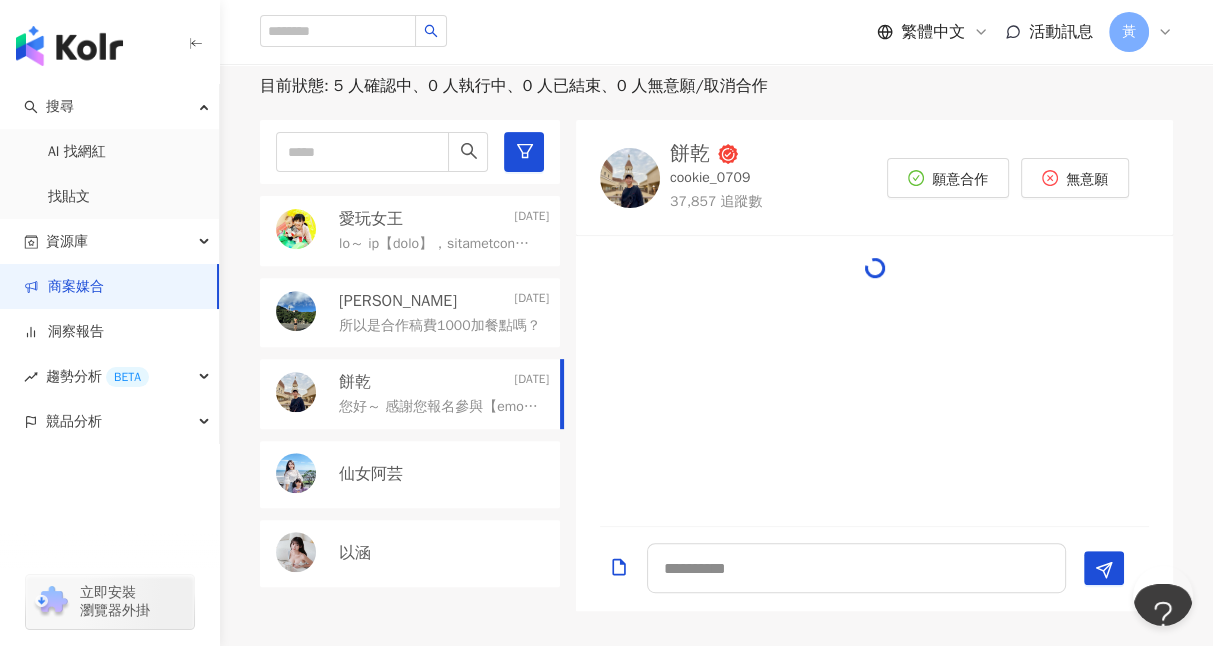 scroll, scrollTop: 173, scrollLeft: 0, axis: vertical 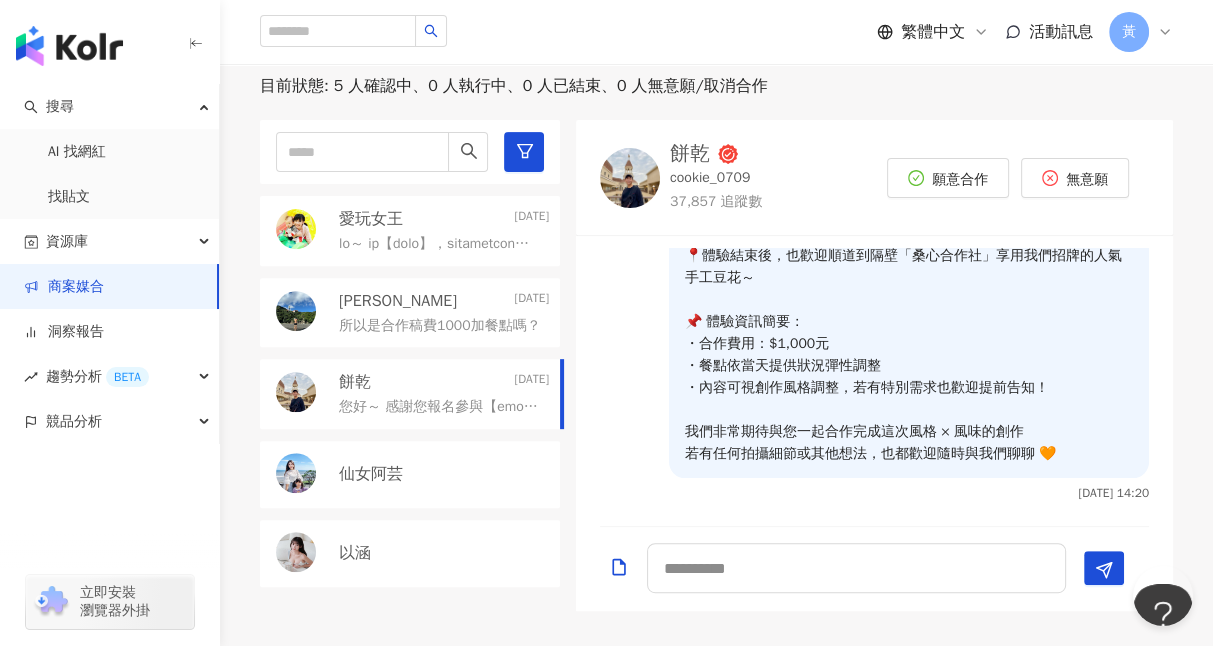 click on "仙女阿芸" at bounding box center (371, 474) 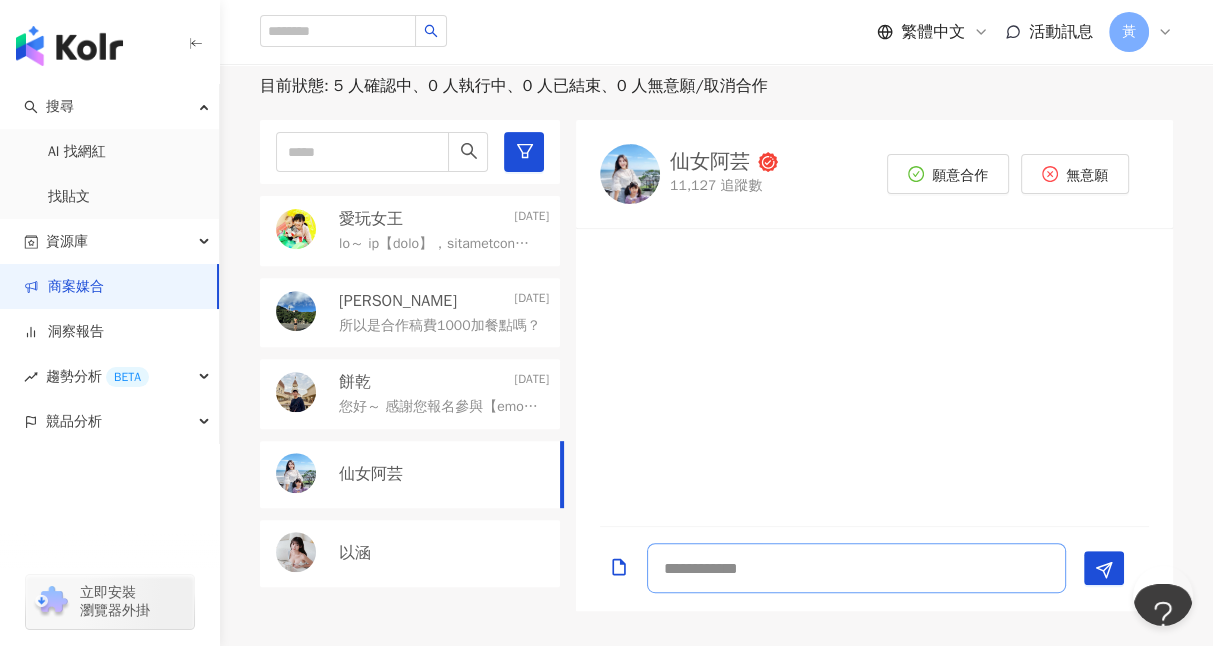 click at bounding box center [856, 568] 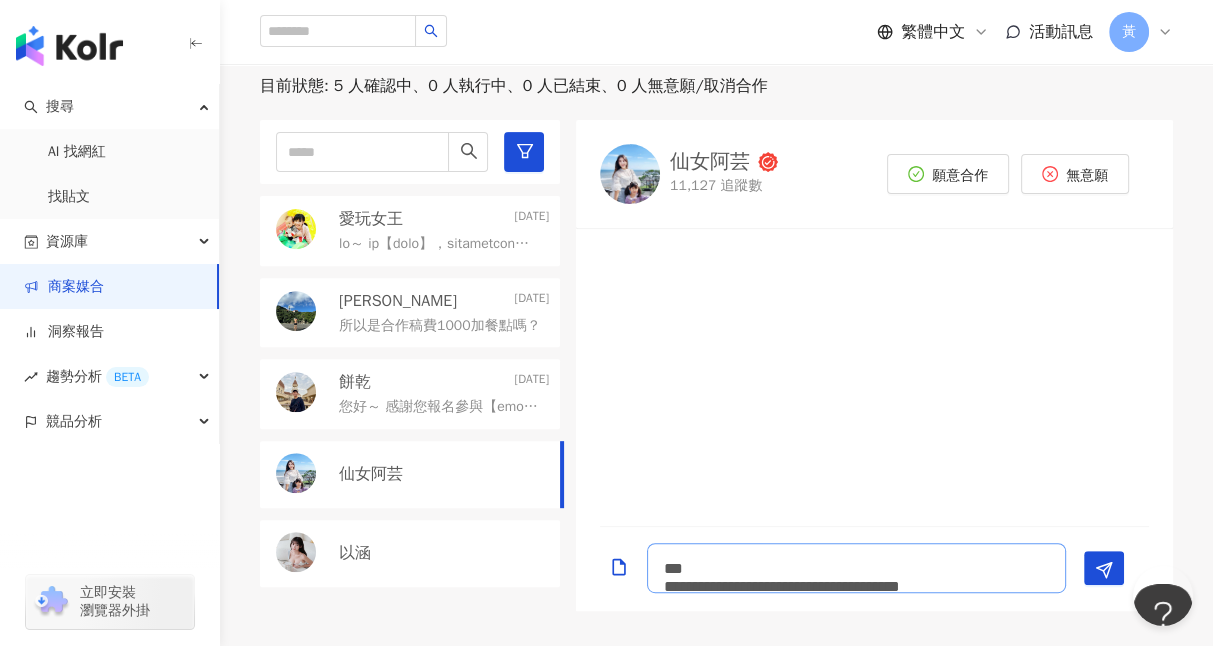 scroll, scrollTop: 1, scrollLeft: 0, axis: vertical 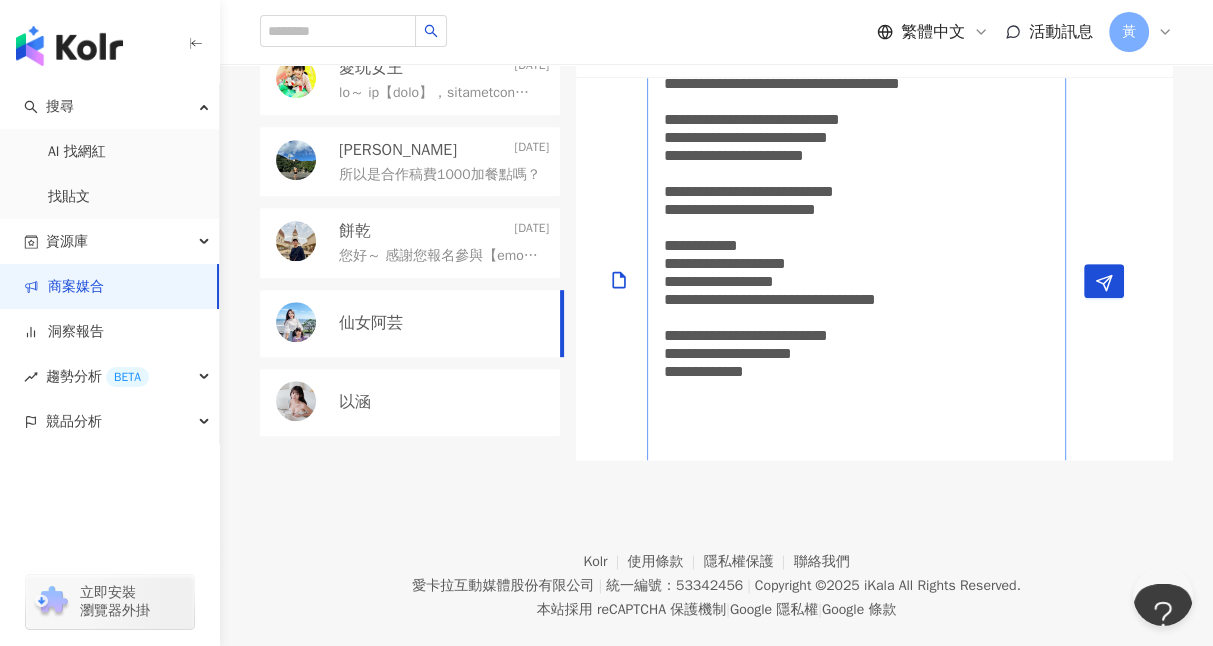drag, startPoint x: 829, startPoint y: 349, endPoint x: 956, endPoint y: 355, distance: 127.141655 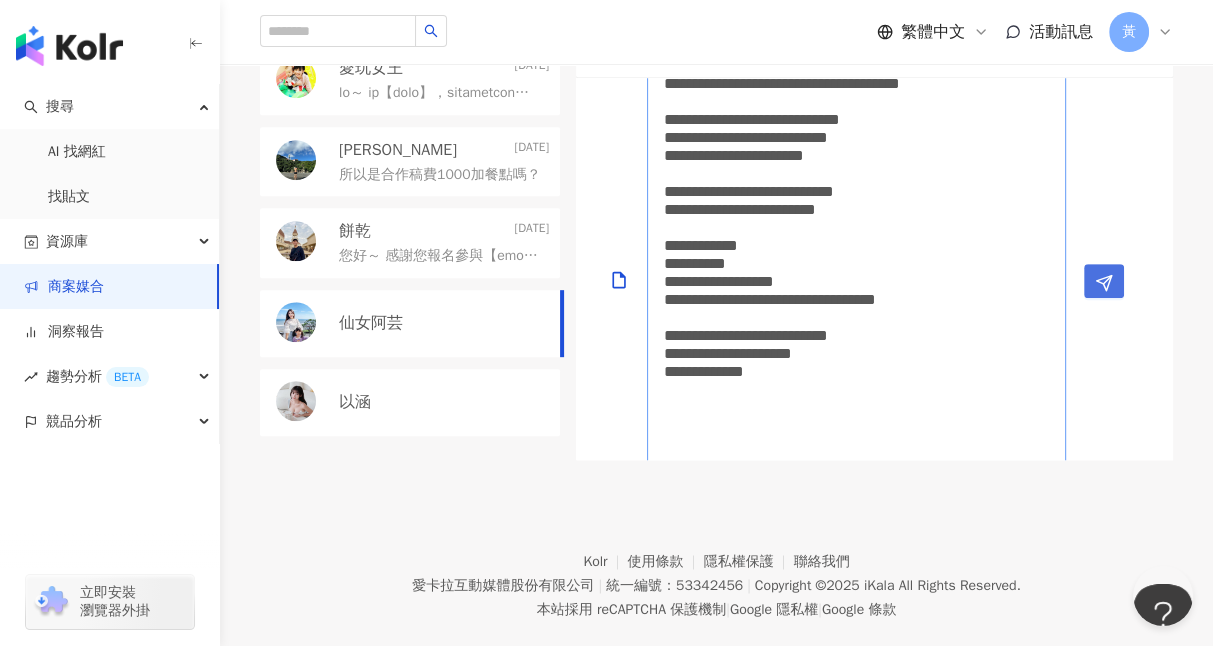 type on "**********" 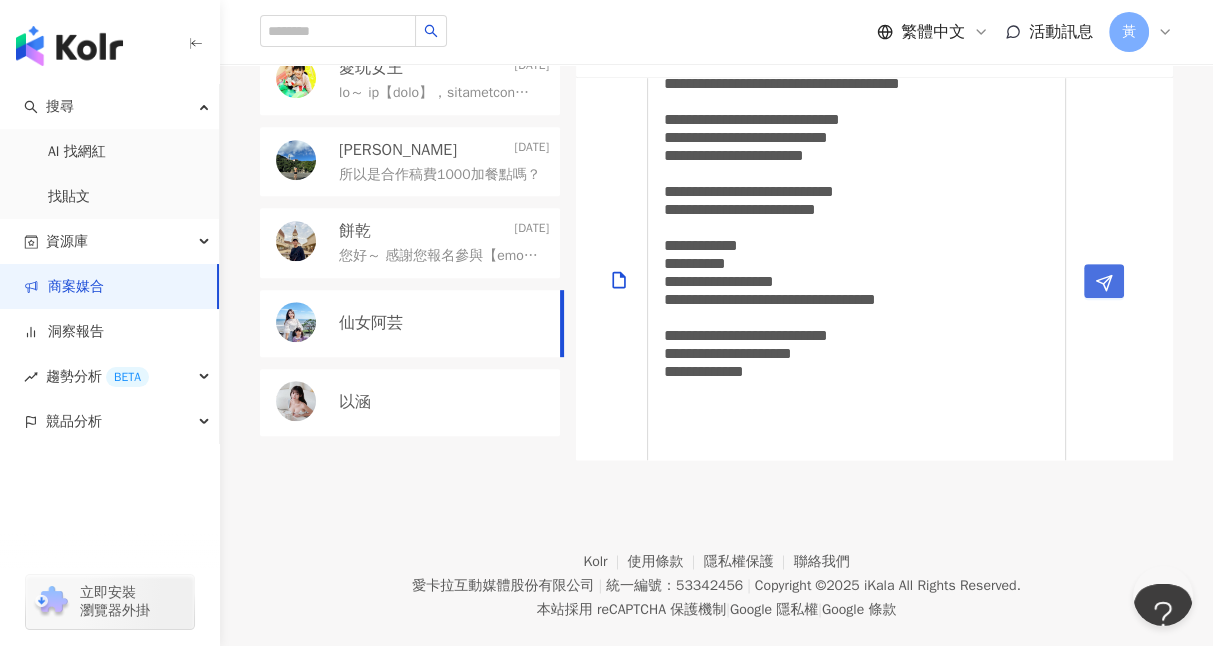 click 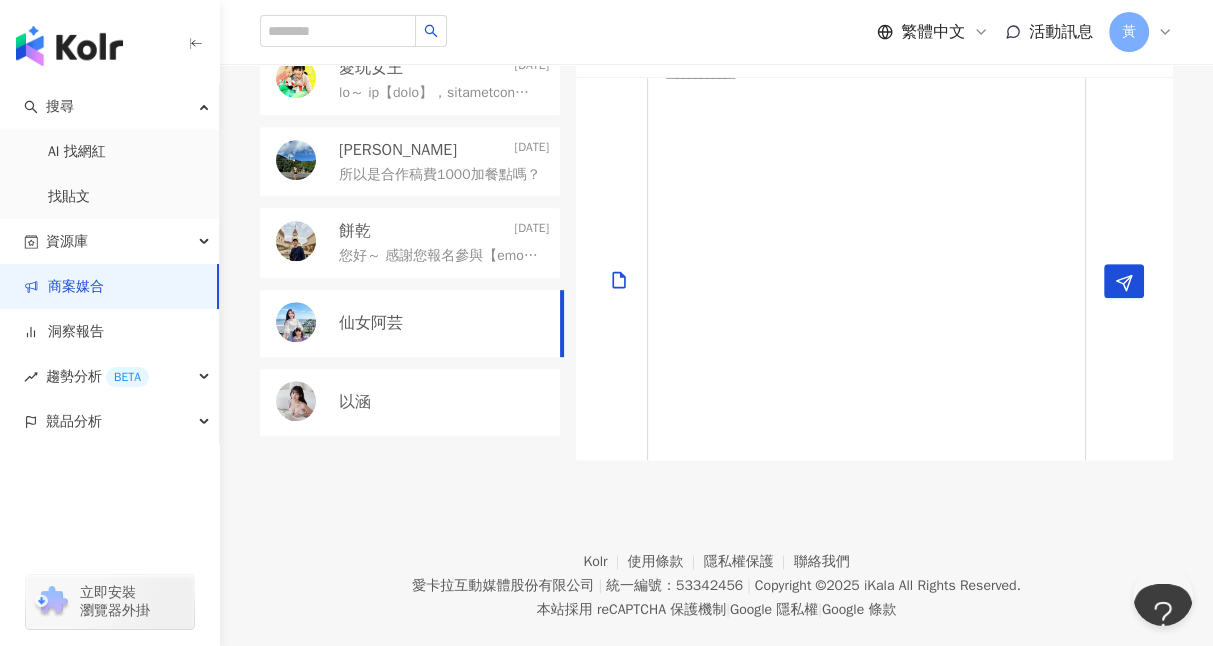 scroll, scrollTop: 0, scrollLeft: 0, axis: both 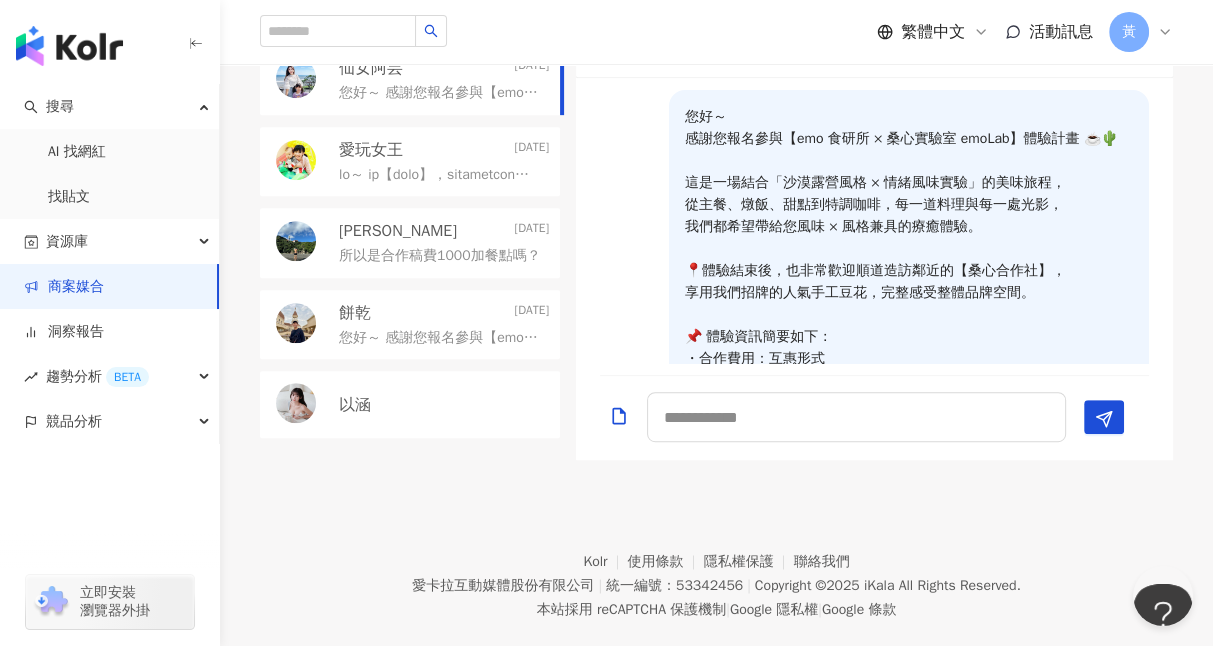 click on "以涵" at bounding box center [410, 404] 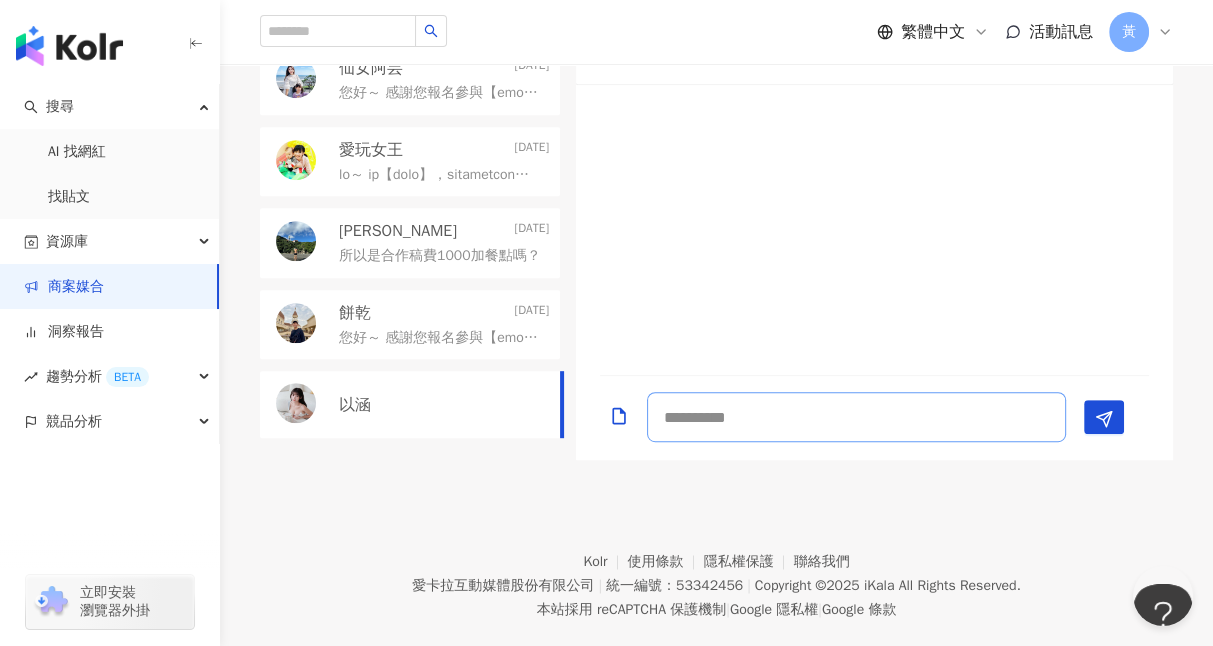 click at bounding box center [856, 417] 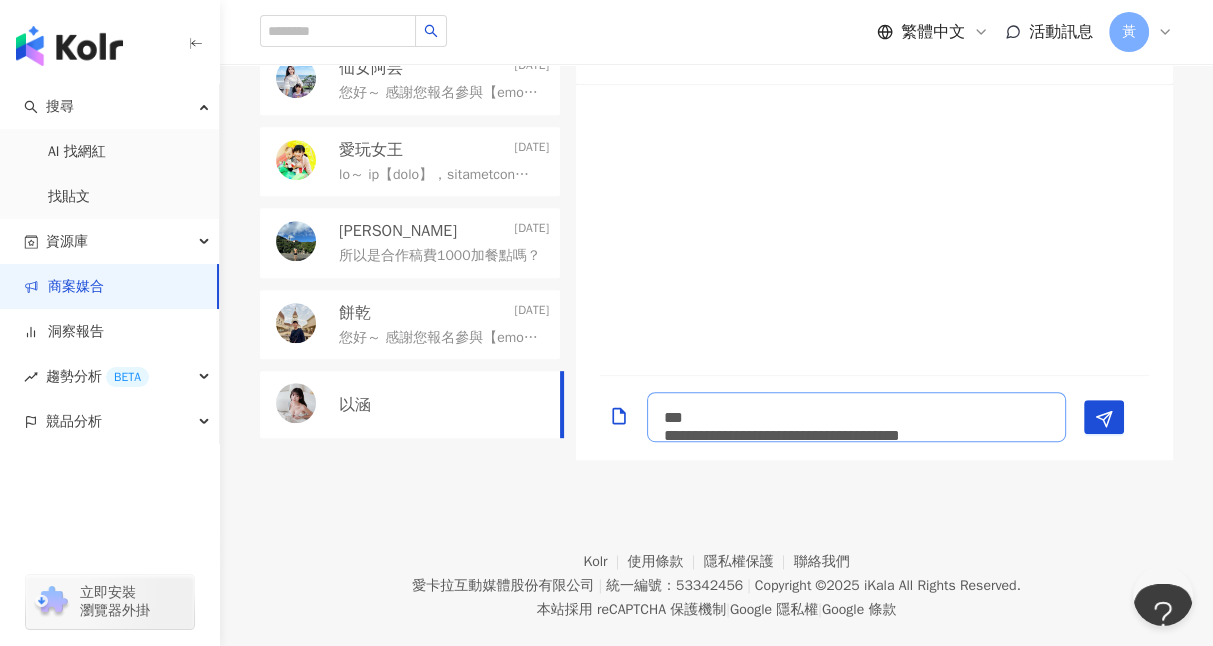 scroll, scrollTop: 1, scrollLeft: 0, axis: vertical 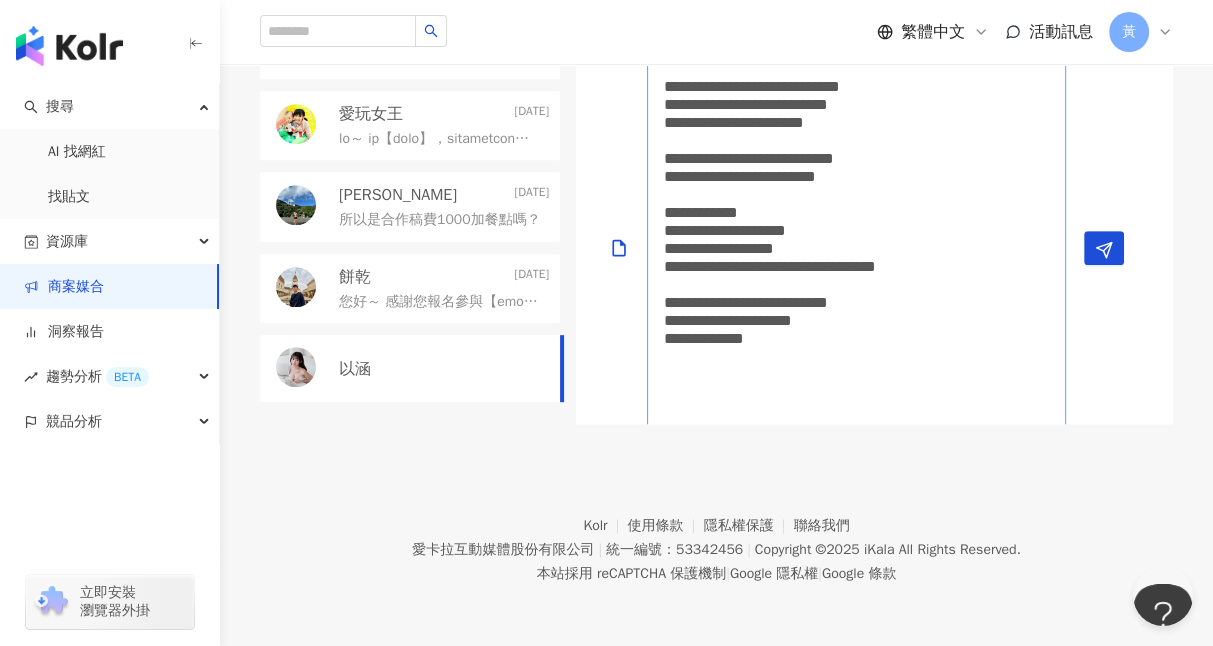 type on "**********" 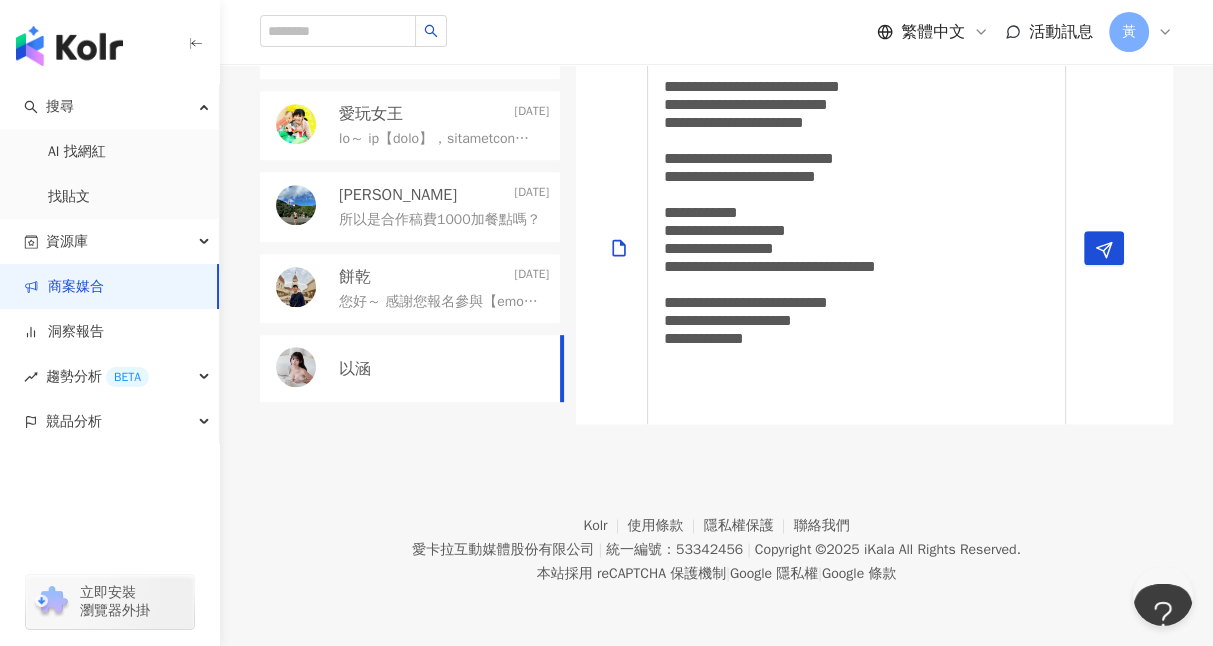click on "**********" at bounding box center (866, 248) 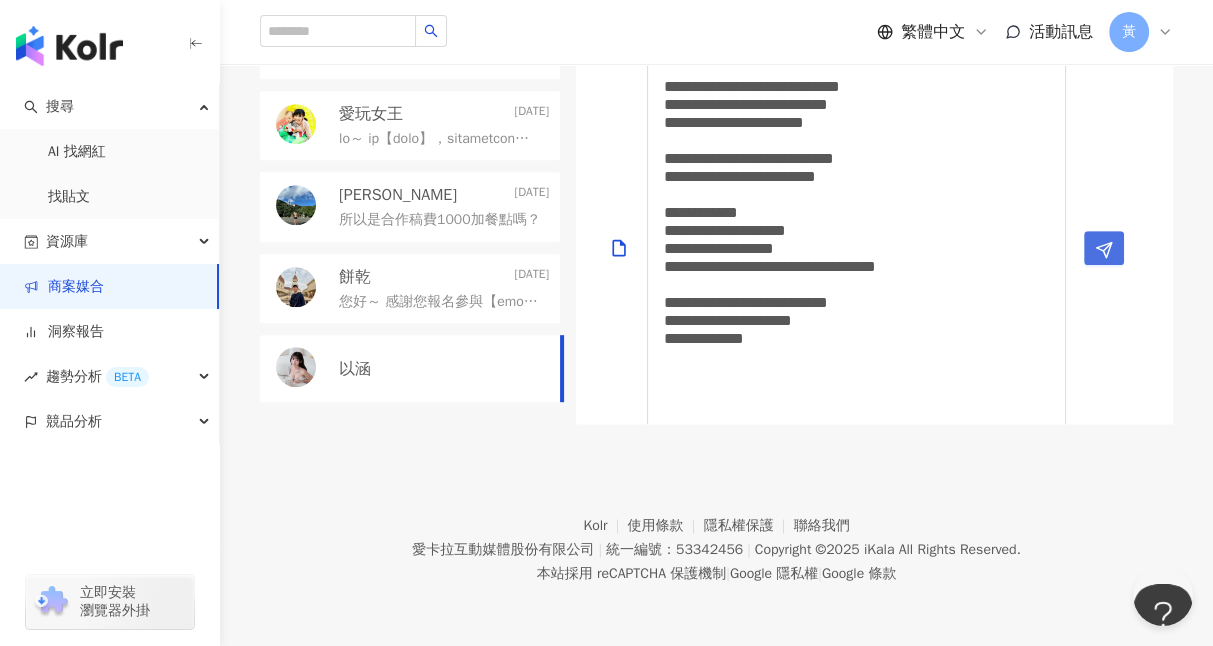 click 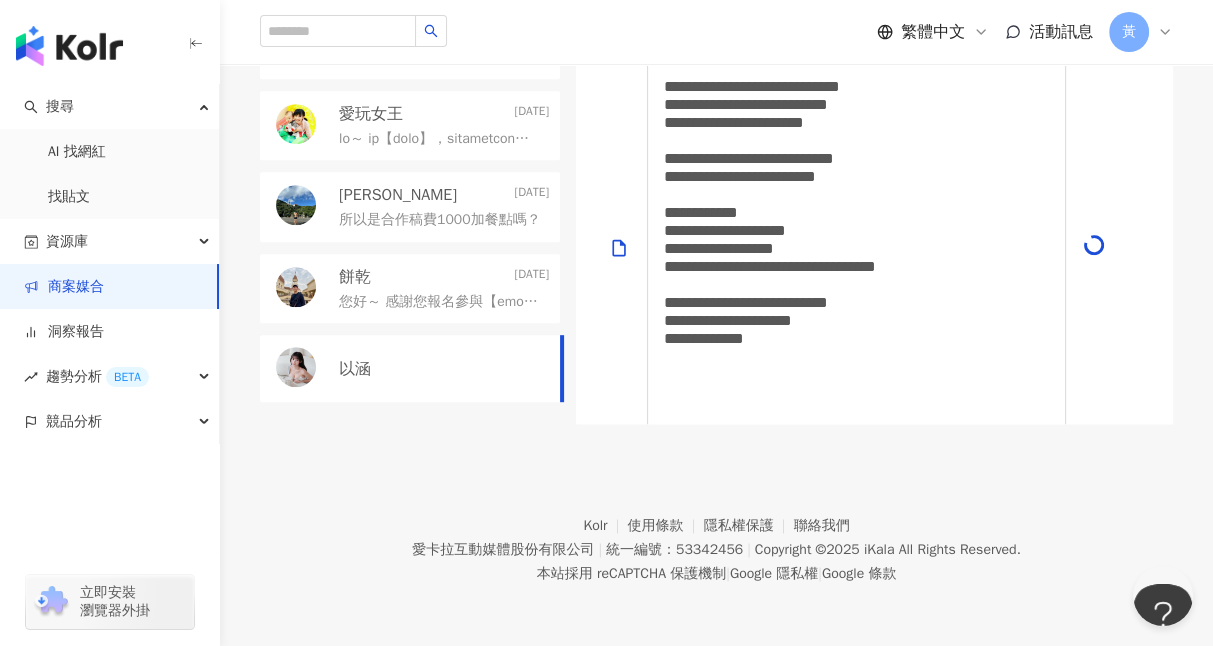 type 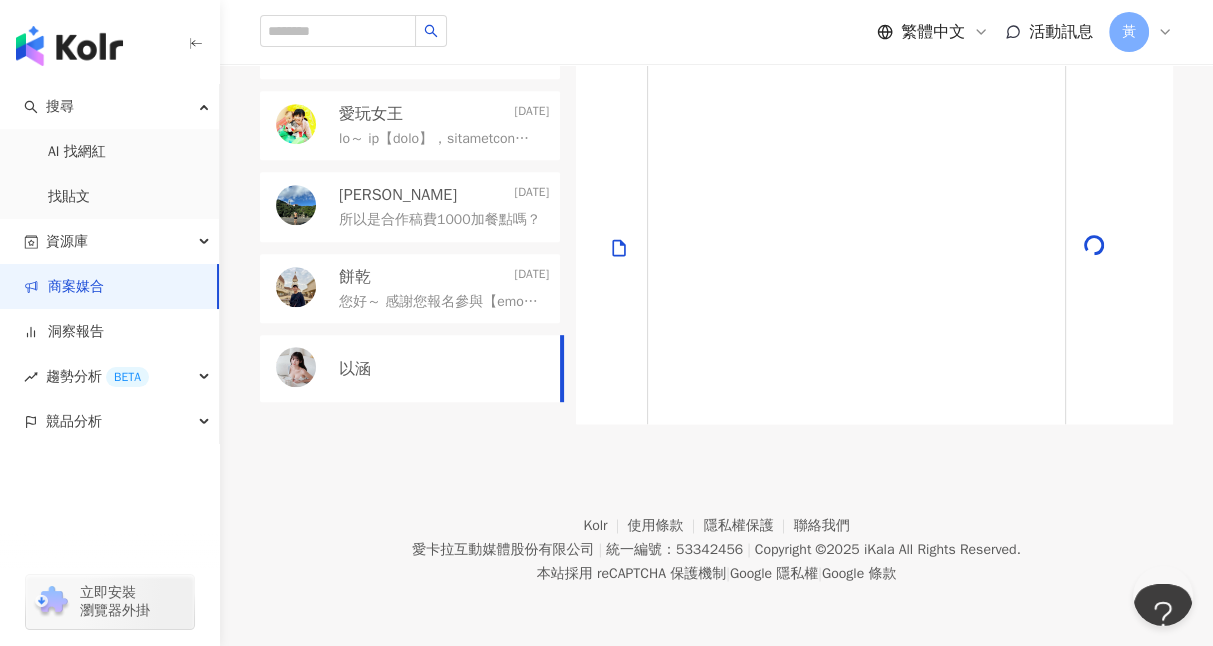 scroll, scrollTop: 0, scrollLeft: 0, axis: both 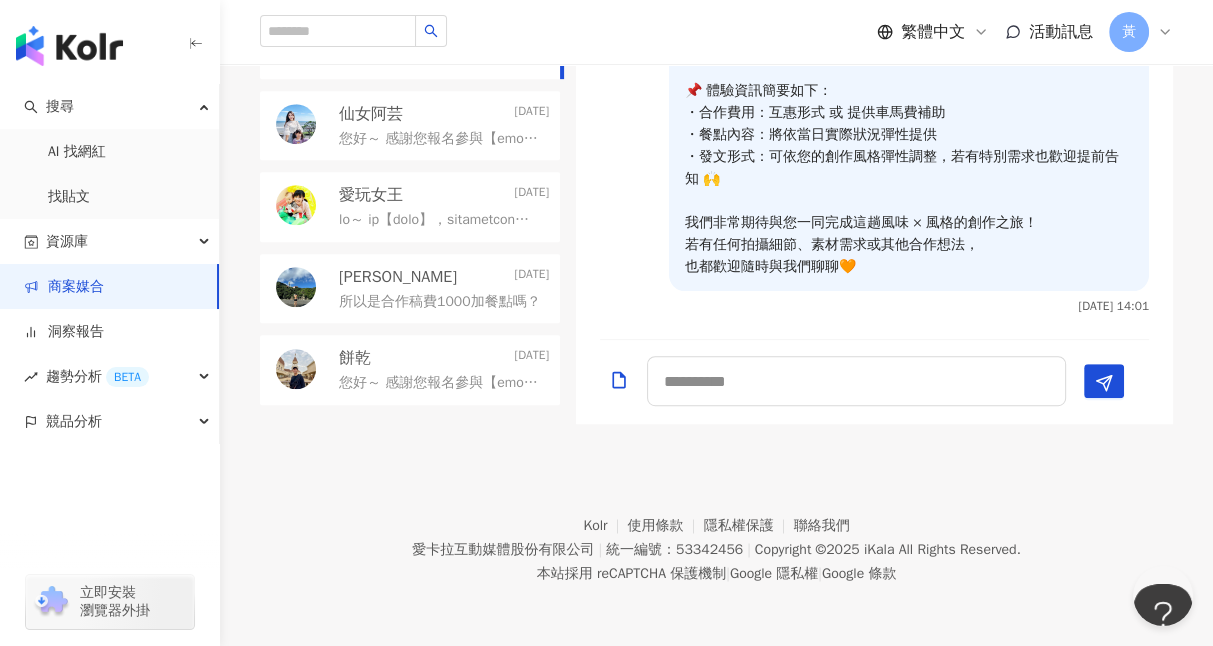 click on "所以是合作稿費1000加餐點嗎？" at bounding box center [440, 302] 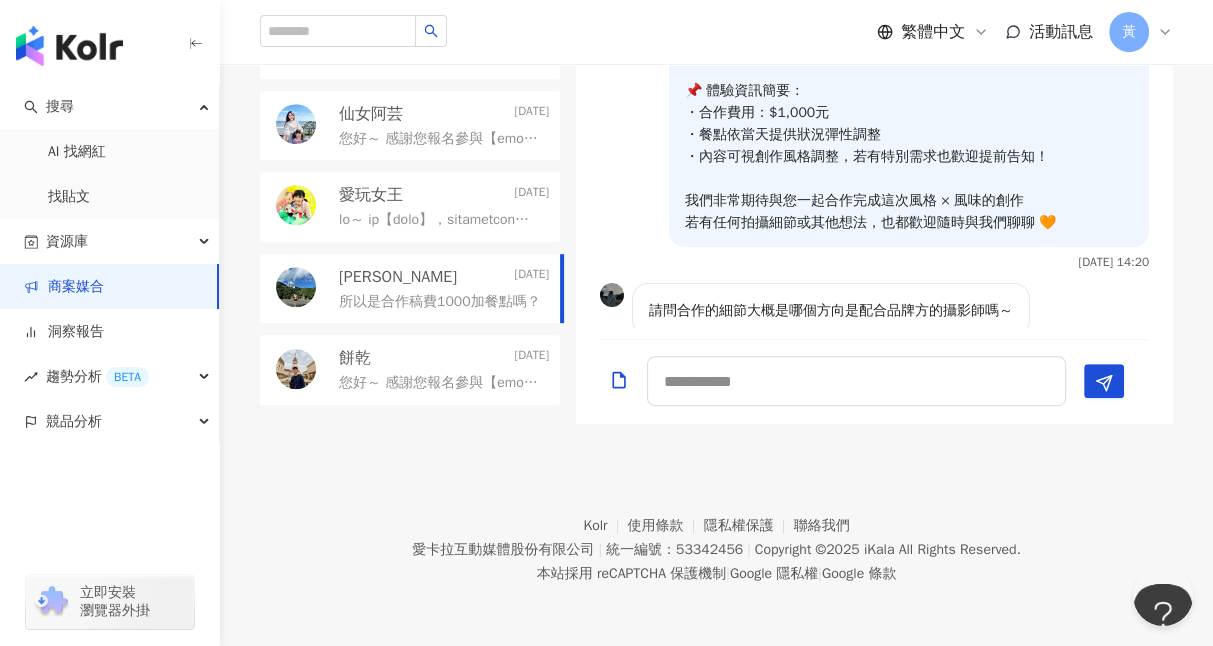 scroll, scrollTop: 680, scrollLeft: 0, axis: vertical 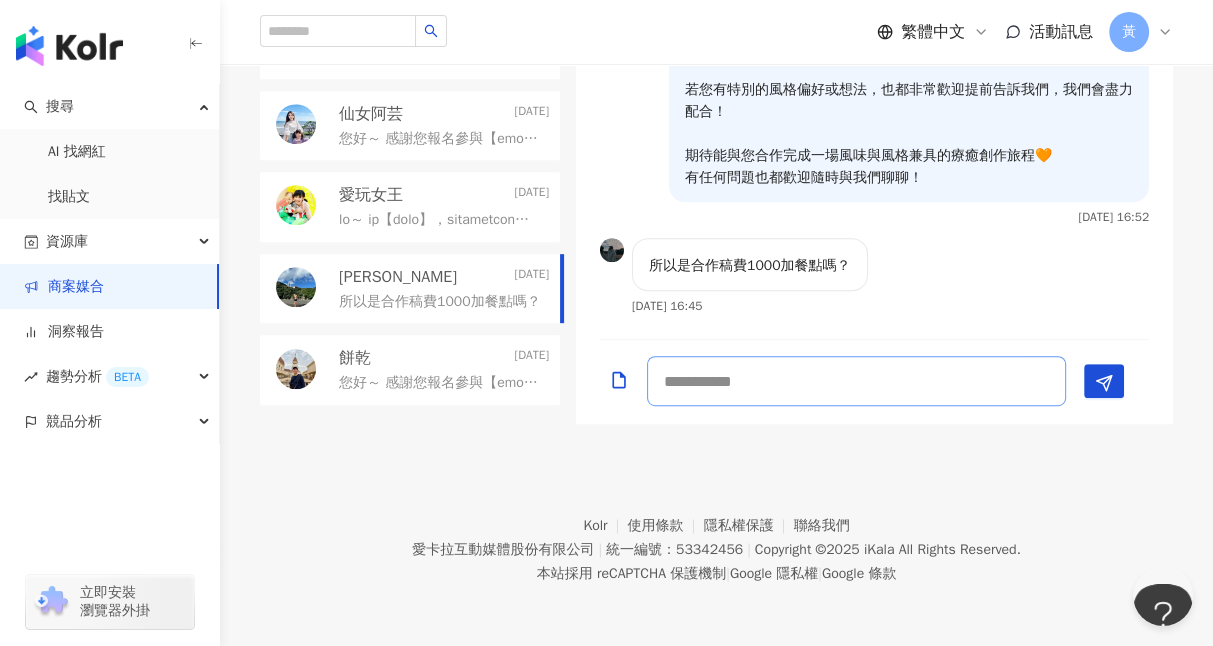click at bounding box center (856, 381) 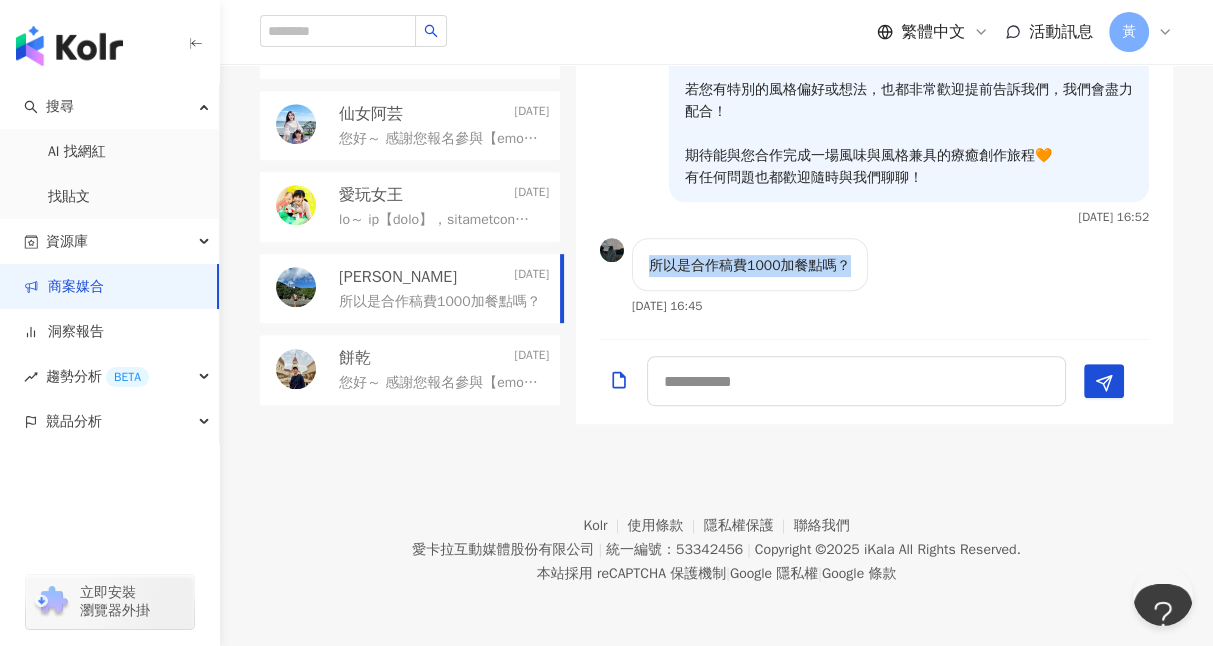 drag, startPoint x: 840, startPoint y: 273, endPoint x: 646, endPoint y: 270, distance: 194.0232 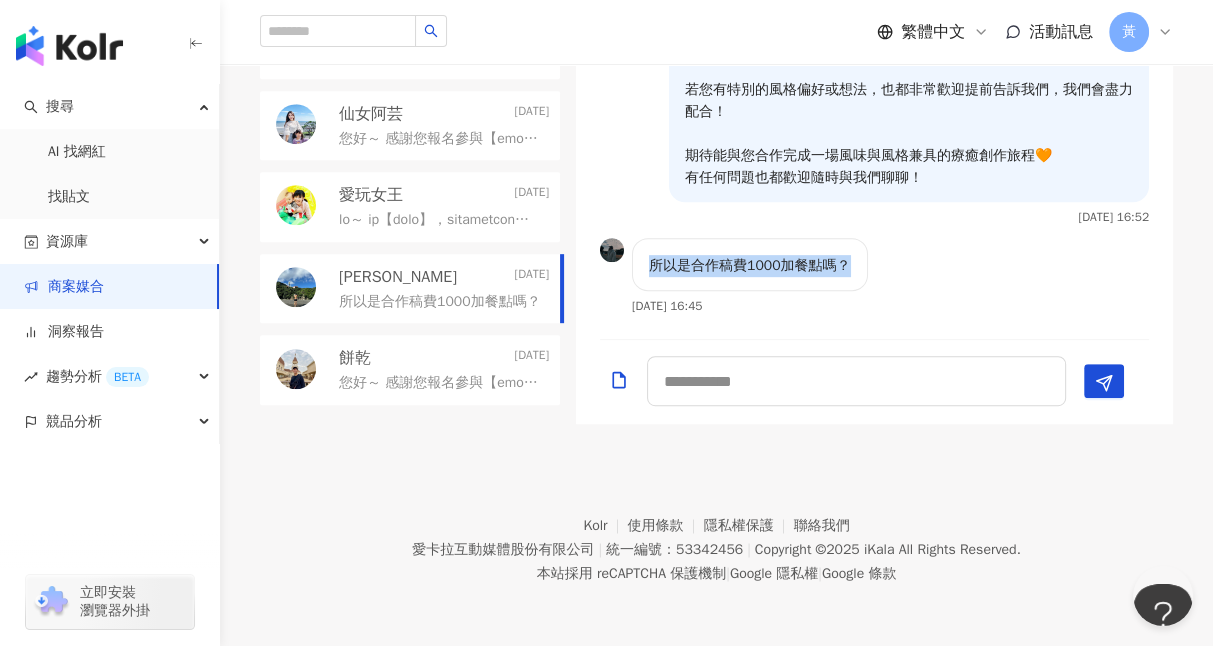 copy on "所以是合作稿費1000加餐點嗎？" 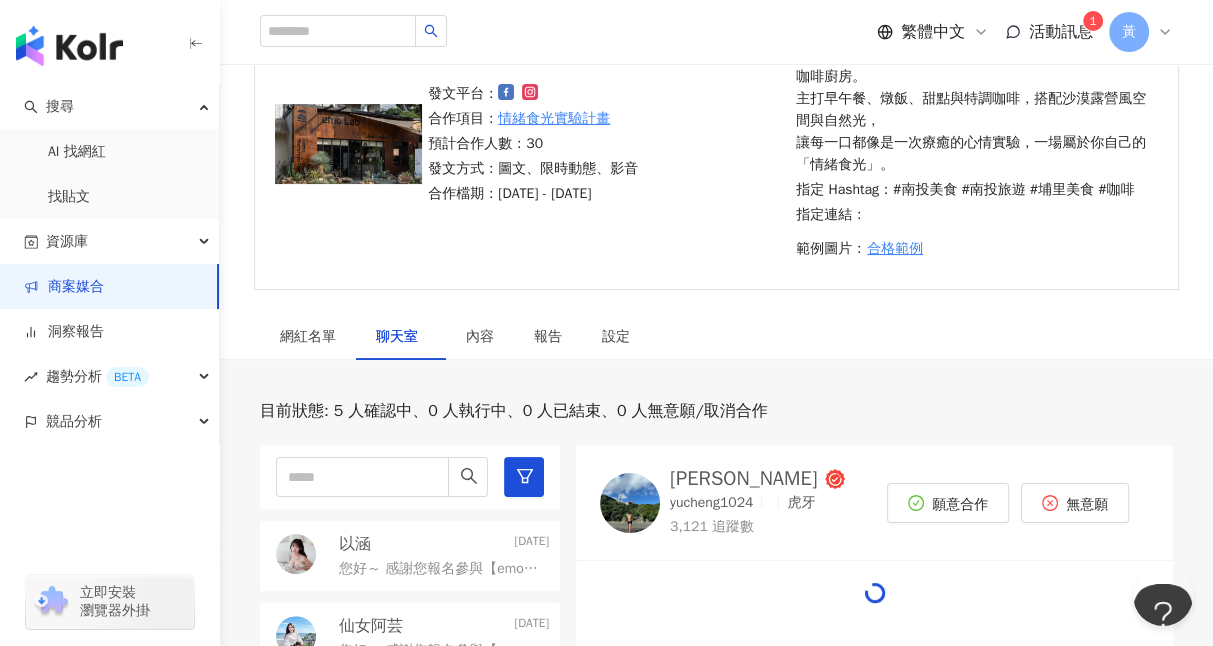 scroll, scrollTop: 728, scrollLeft: 0, axis: vertical 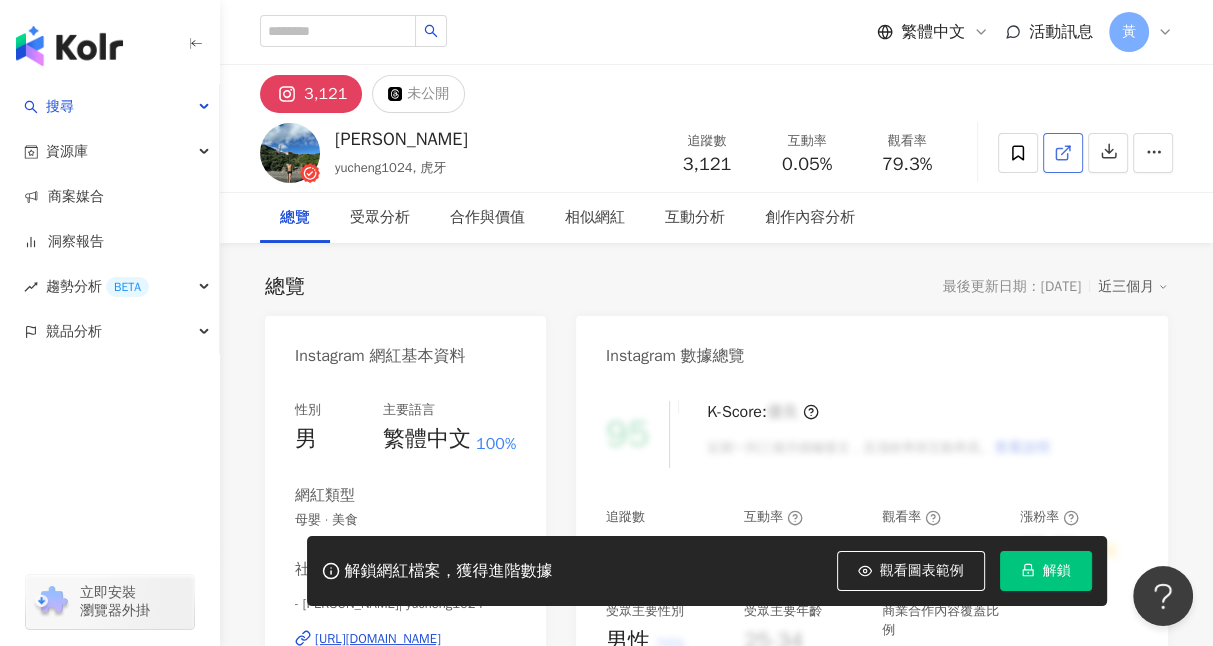 click 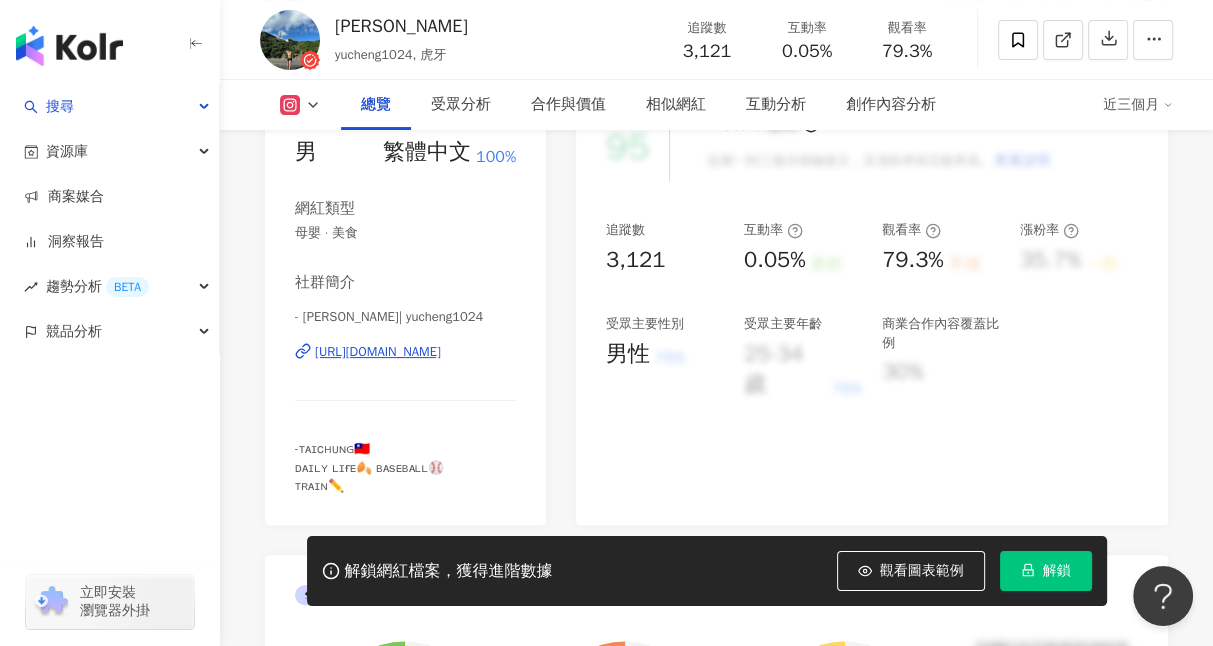 scroll, scrollTop: 383, scrollLeft: 0, axis: vertical 